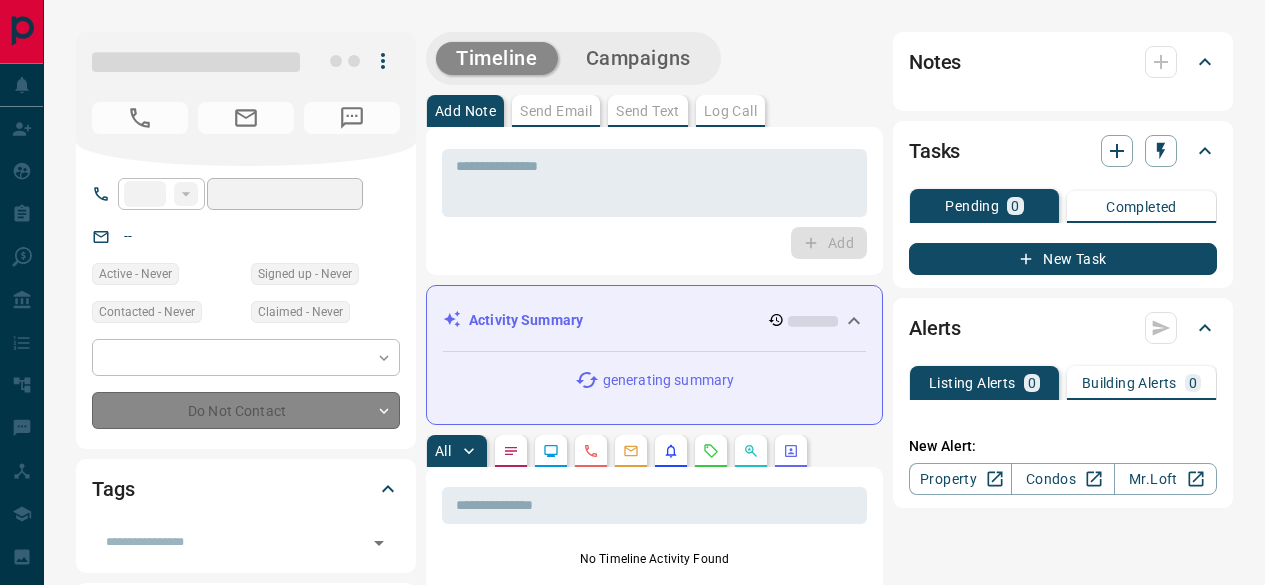 scroll, scrollTop: 0, scrollLeft: 0, axis: both 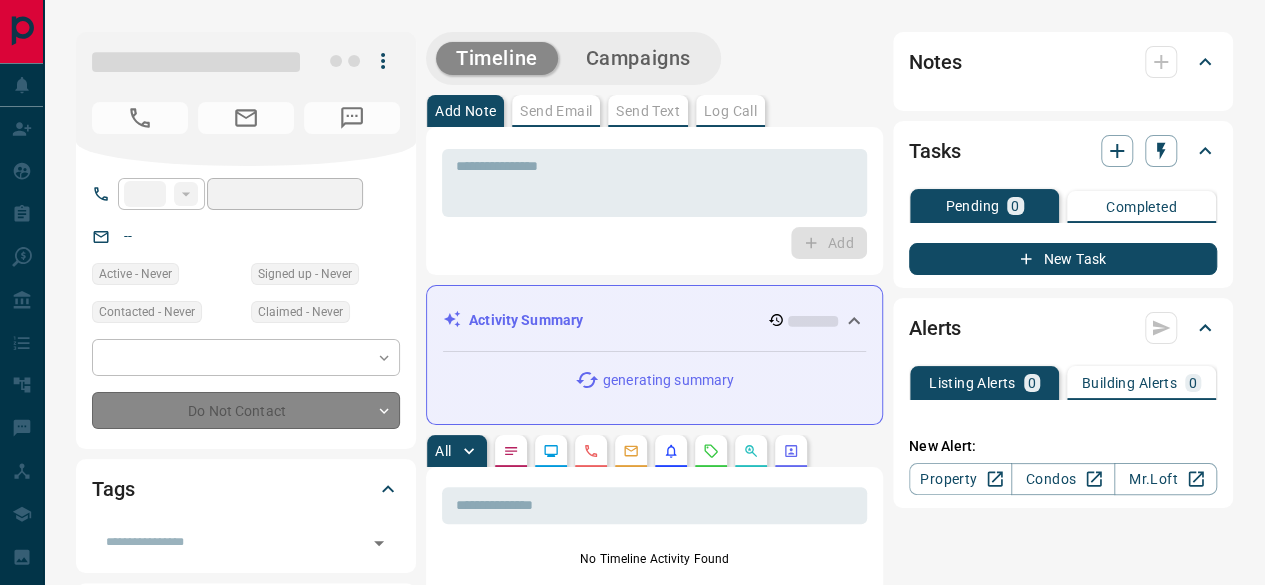 type on "**" 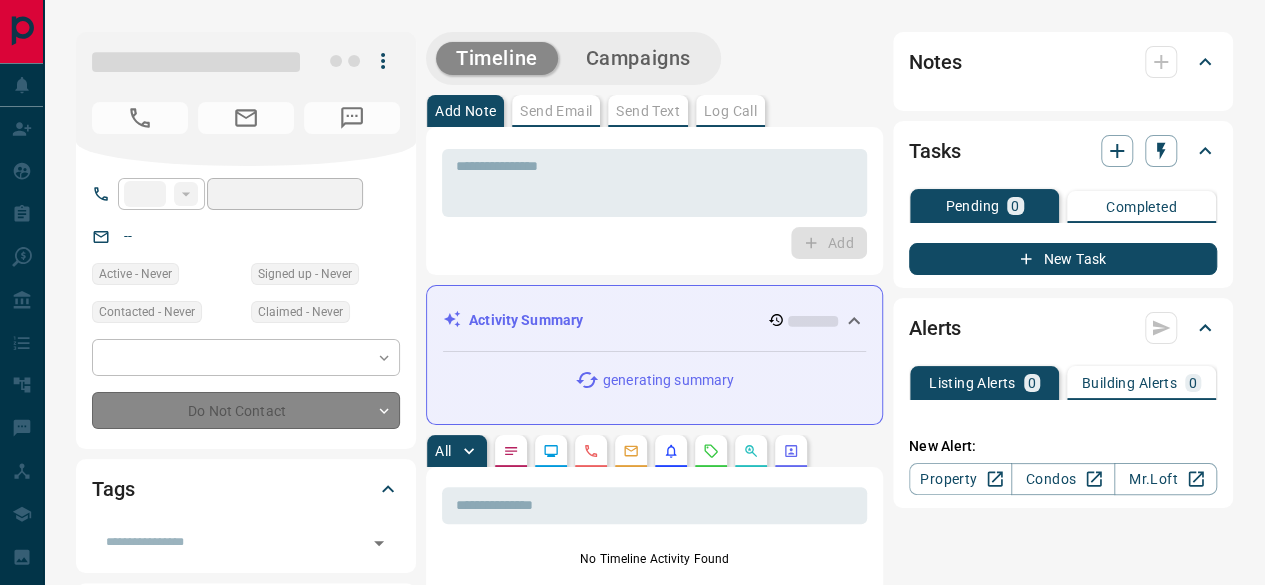 type on "**********" 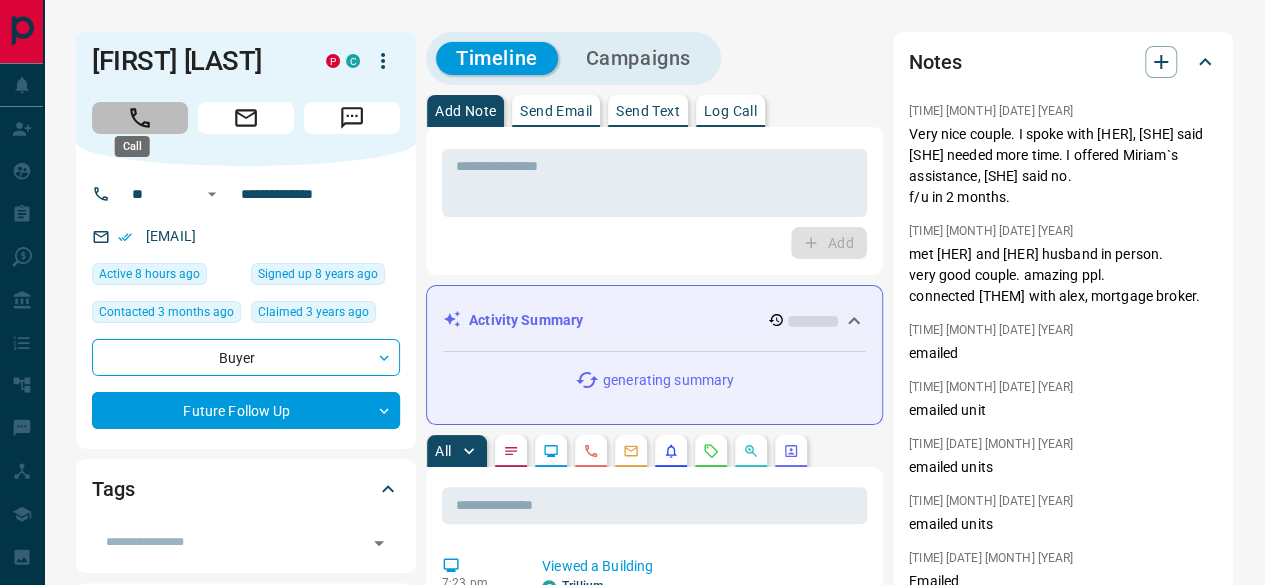 click 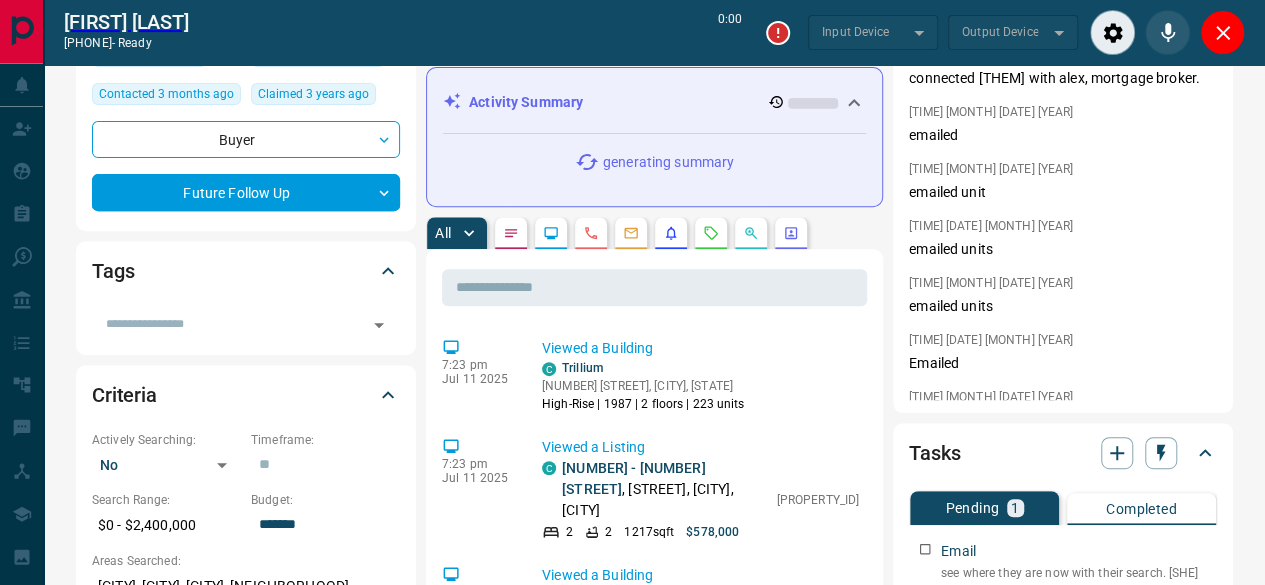 type on "*******" 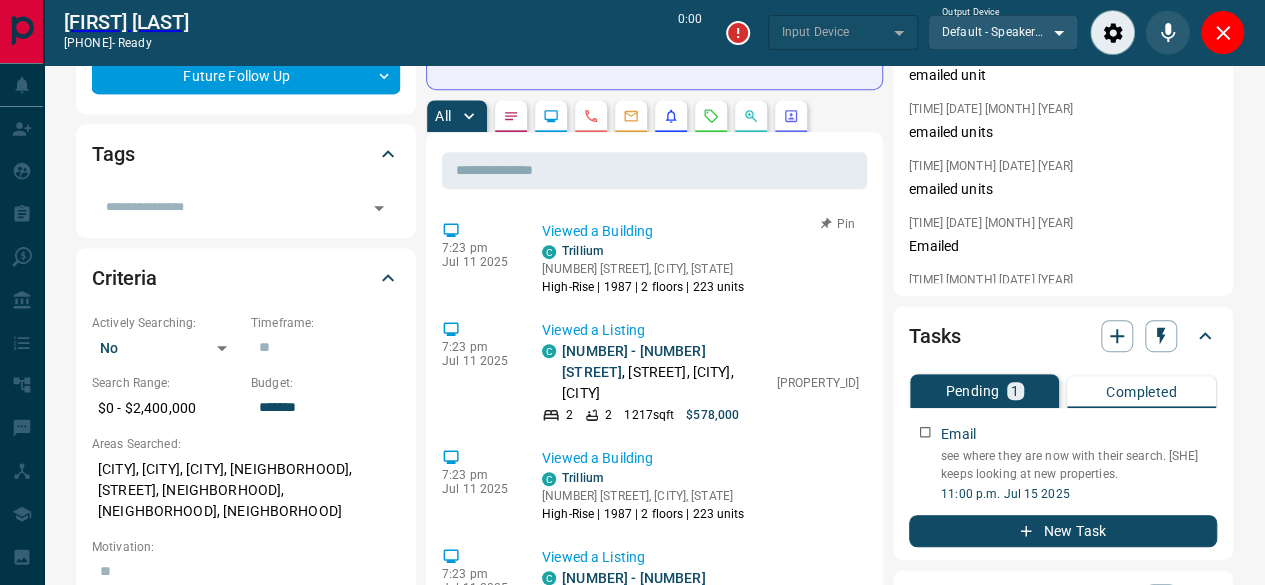 type on "*******" 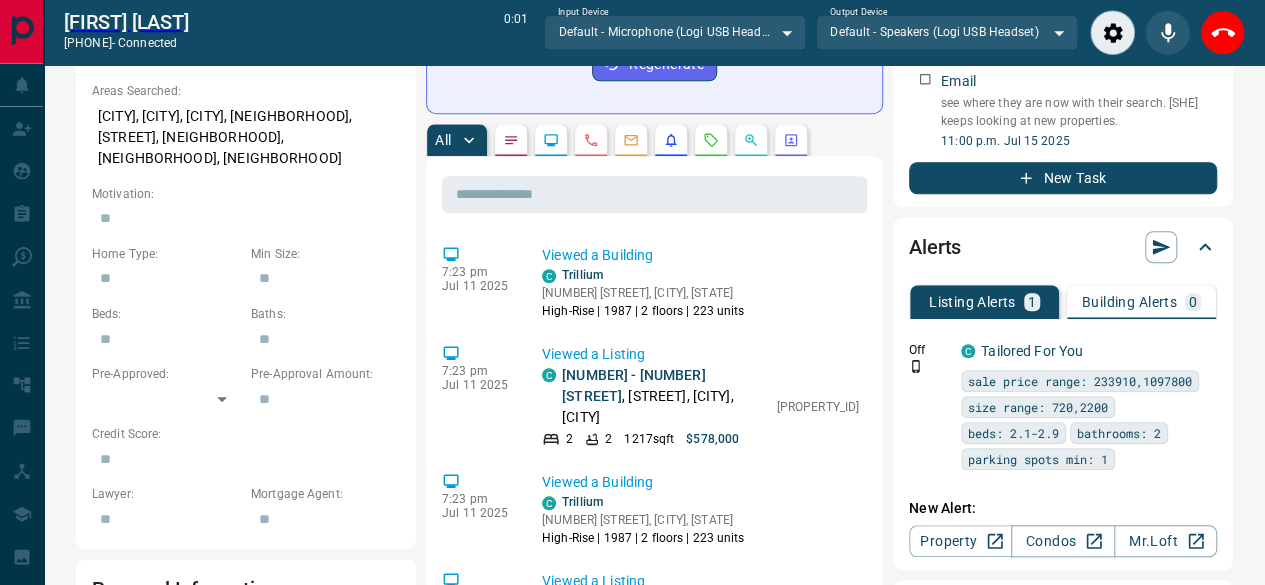 scroll, scrollTop: 800, scrollLeft: 0, axis: vertical 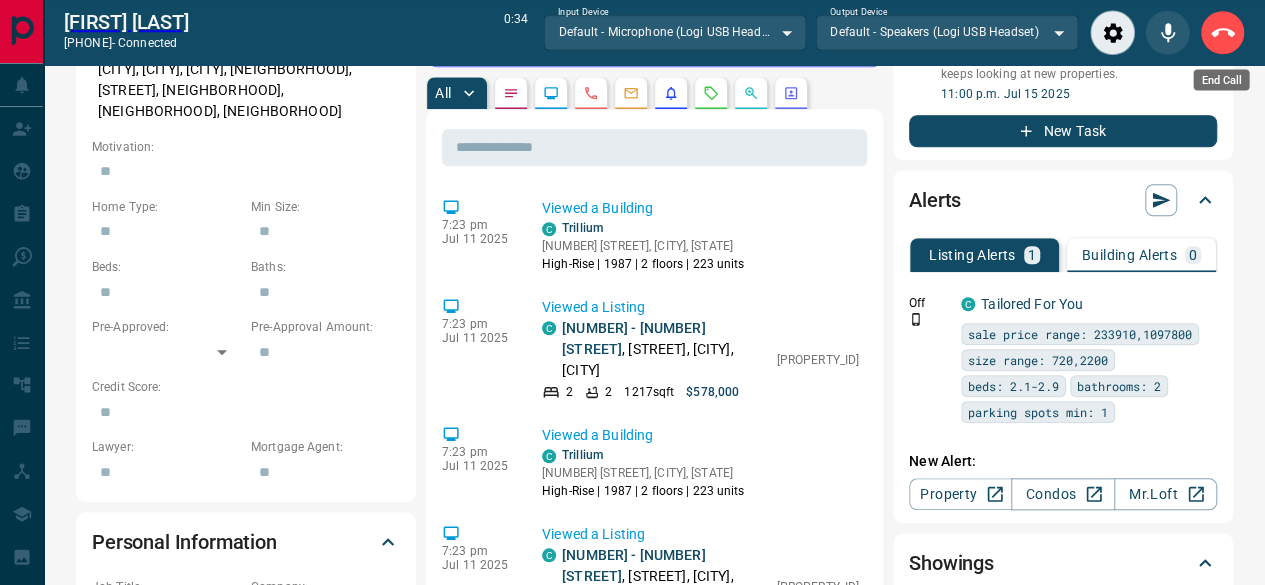 drag, startPoint x: 1236, startPoint y: 37, endPoint x: 315, endPoint y: 247, distance: 944.638 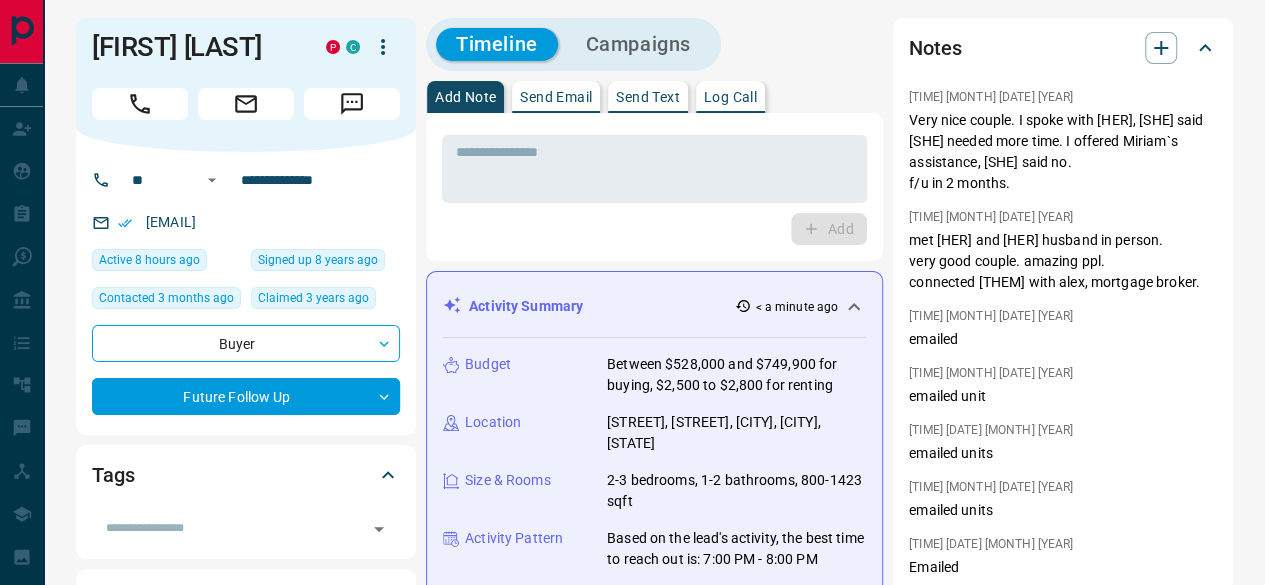 scroll, scrollTop: 0, scrollLeft: 0, axis: both 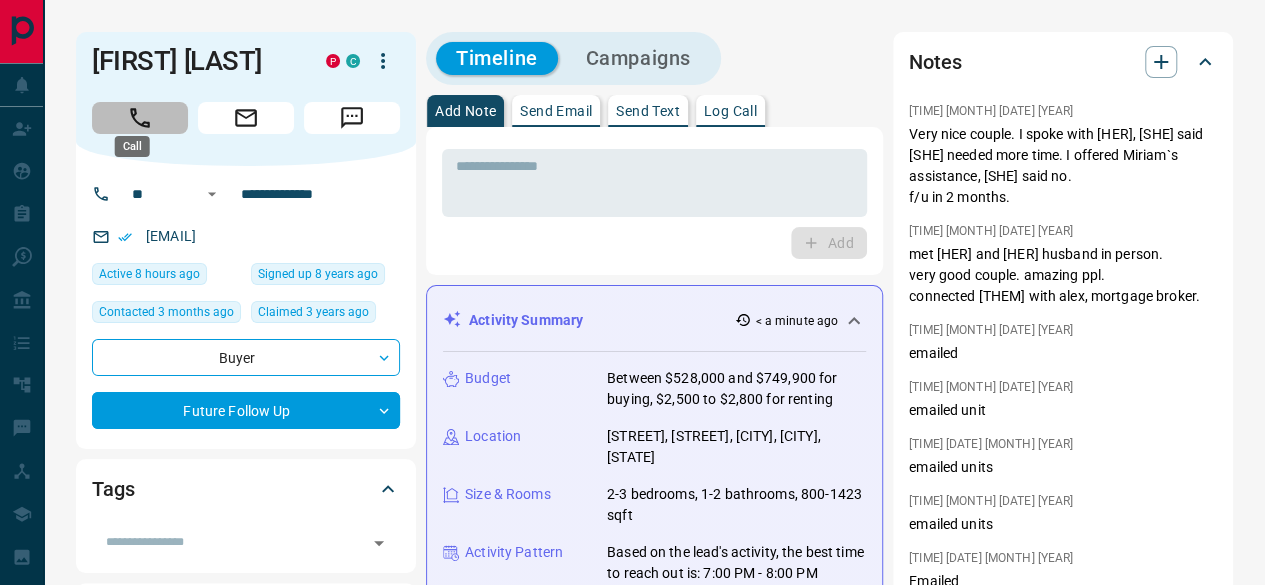 drag, startPoint x: 142, startPoint y: 111, endPoint x: 148, endPoint y: 101, distance: 11.661903 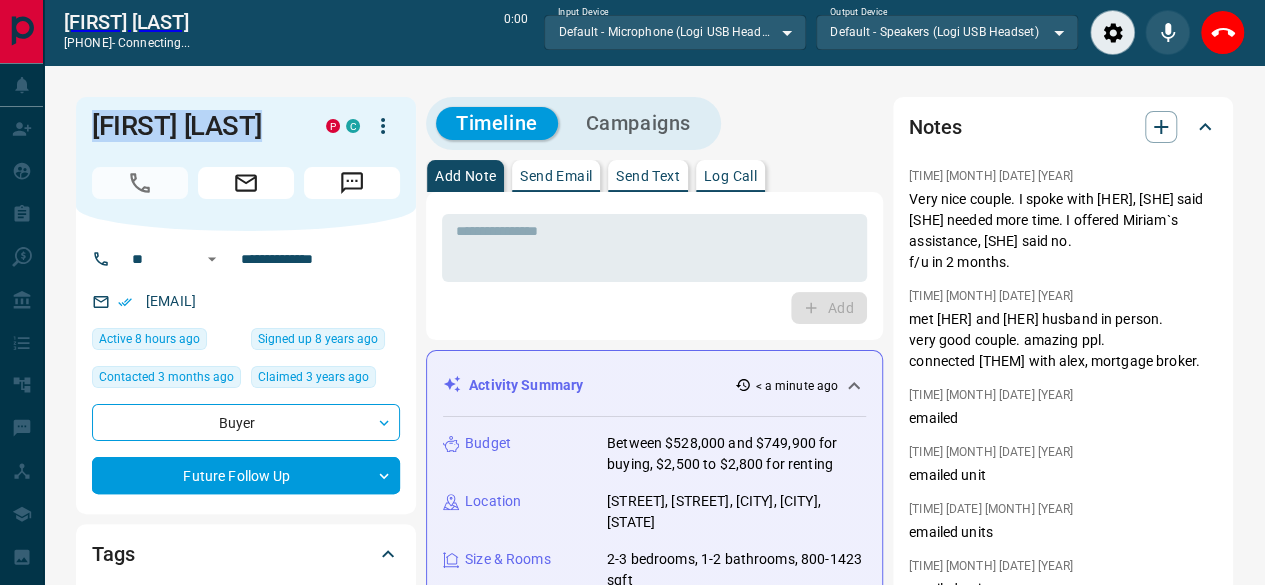 drag, startPoint x: 185, startPoint y: 119, endPoint x: 61, endPoint y: 121, distance: 124.01613 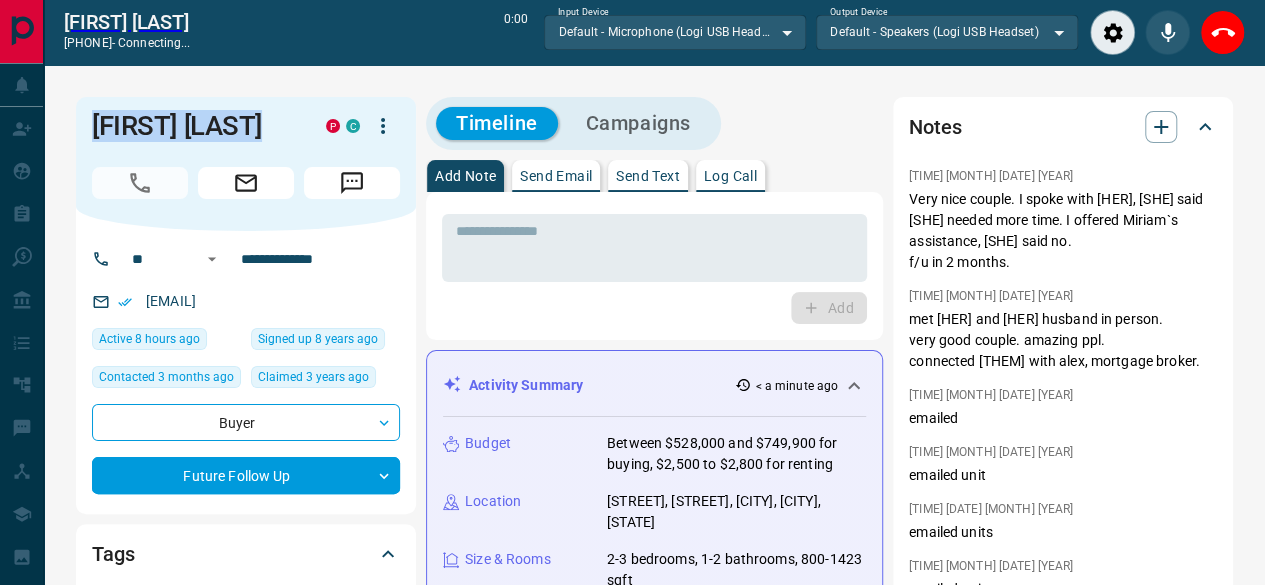click on "**********" at bounding box center [654, 1354] 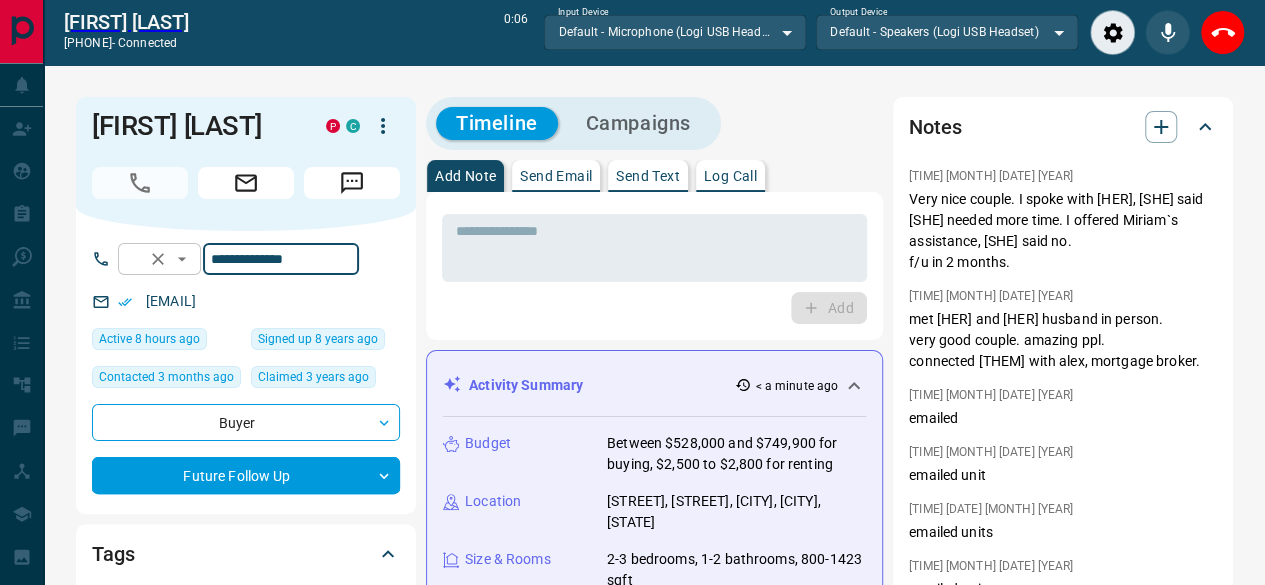 drag, startPoint x: 286, startPoint y: 250, endPoint x: 196, endPoint y: 251, distance: 90.005554 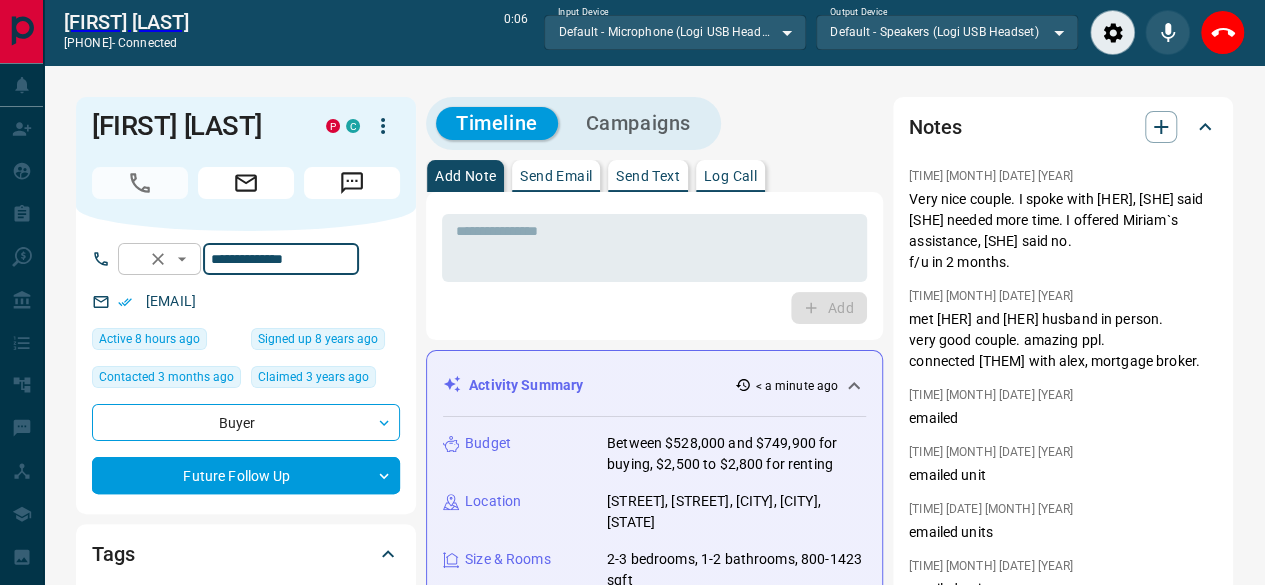click on "**********" at bounding box center [238, 259] 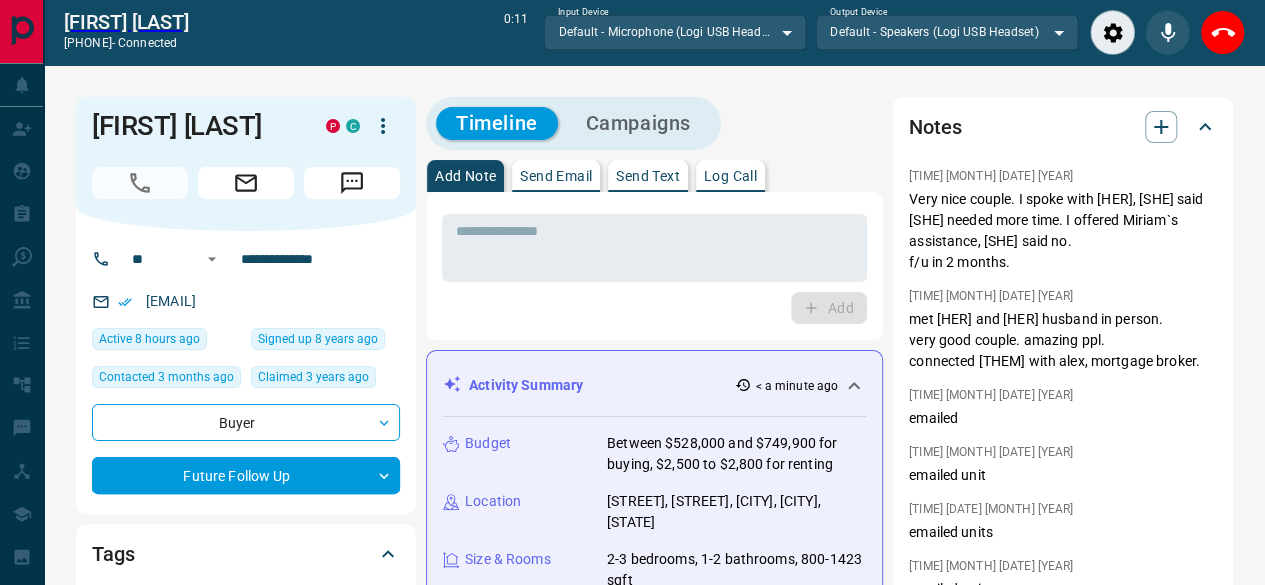 drag, startPoint x: 332, startPoint y: 291, endPoint x: 601, endPoint y: 439, distance: 307.02606 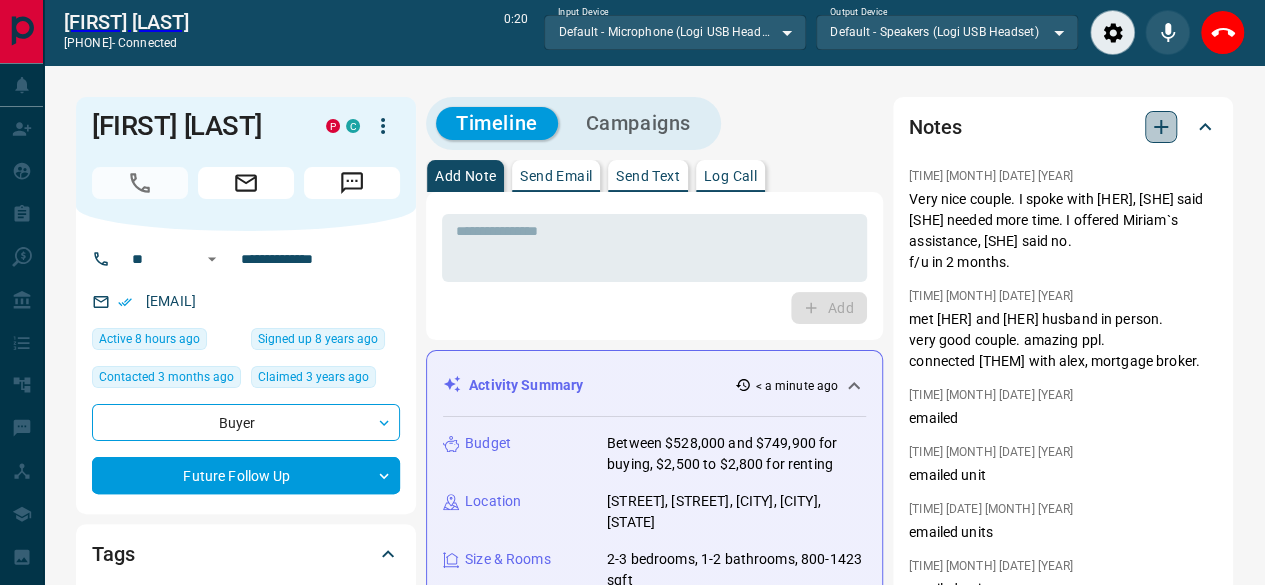 click 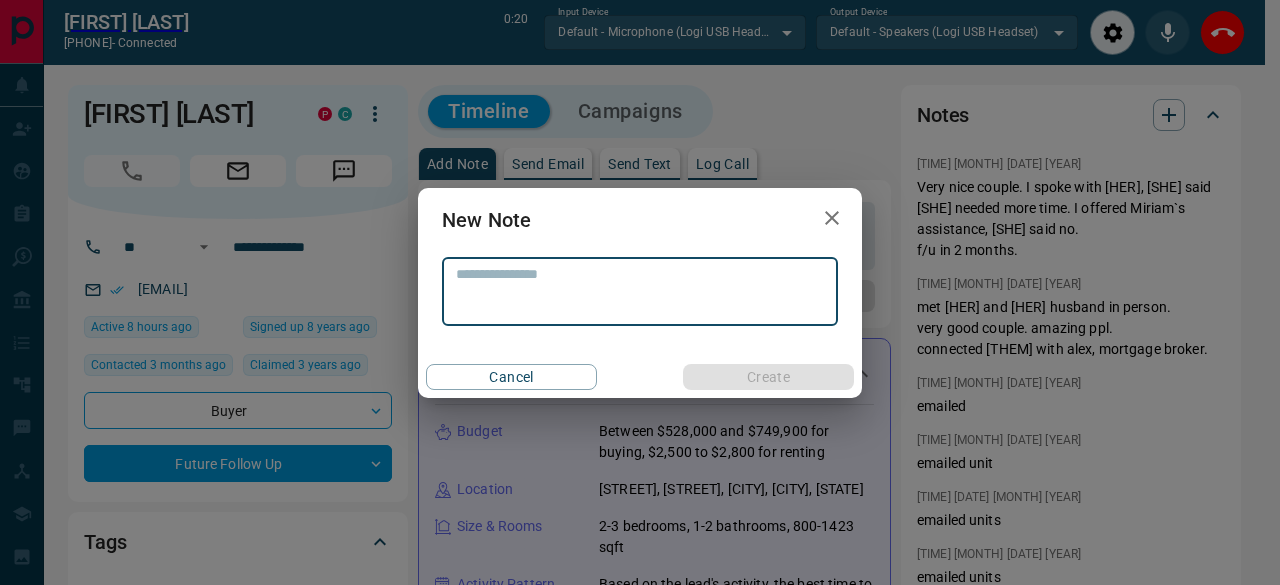 drag, startPoint x: 608, startPoint y: 302, endPoint x: 598, endPoint y: 308, distance: 11.661903 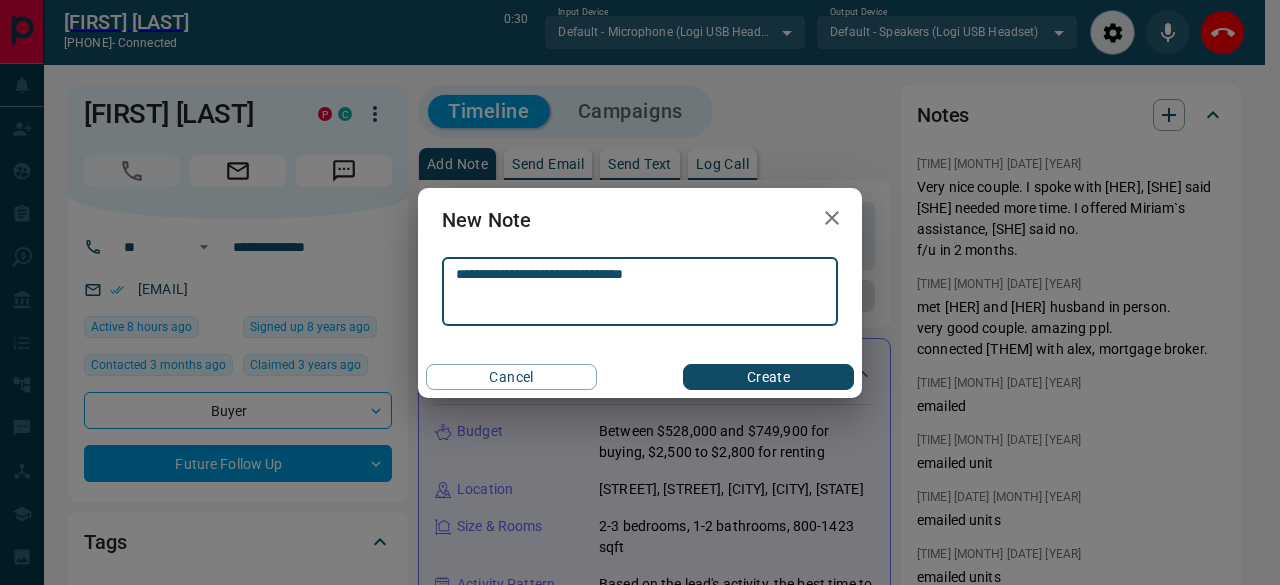 type on "**********" 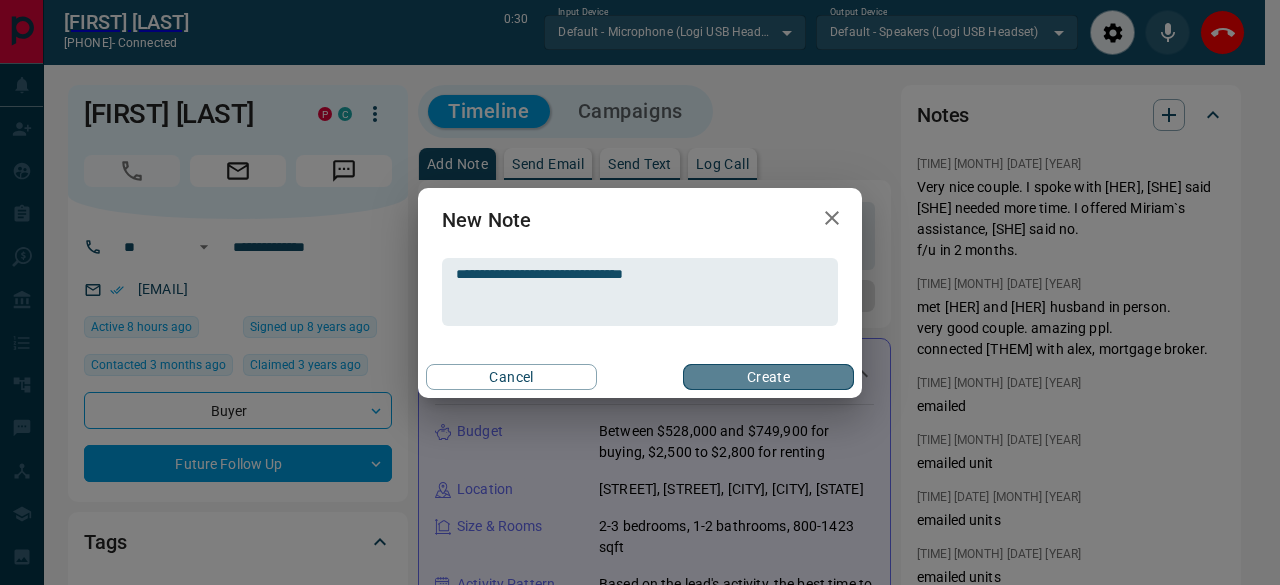 click on "Create" at bounding box center (768, 377) 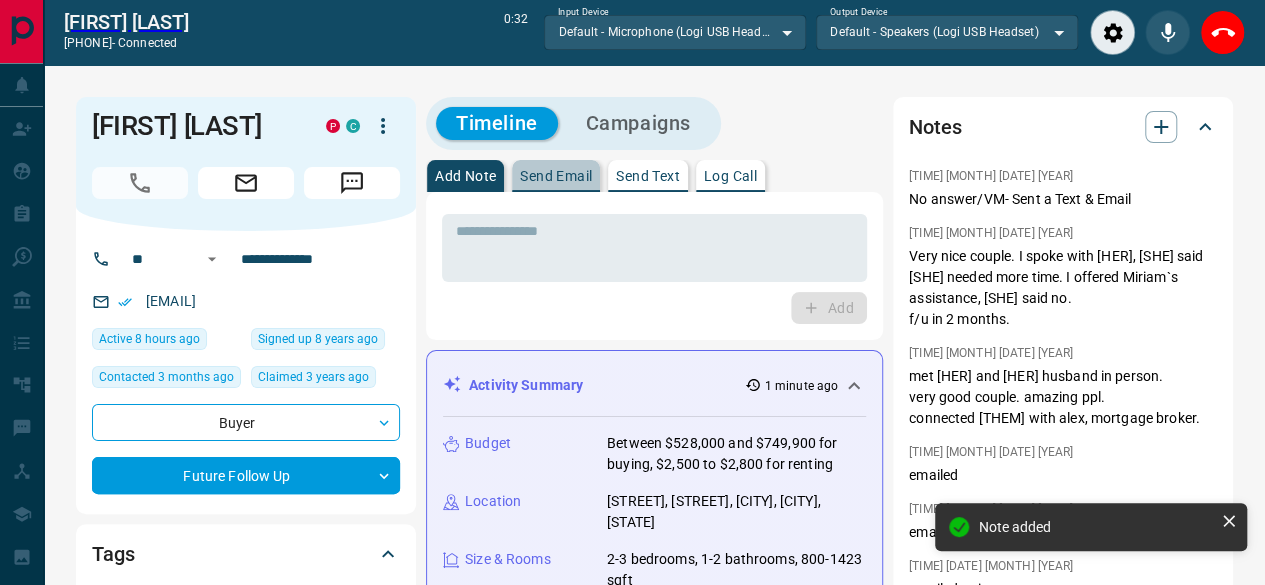 click on "Send Email" at bounding box center [556, 176] 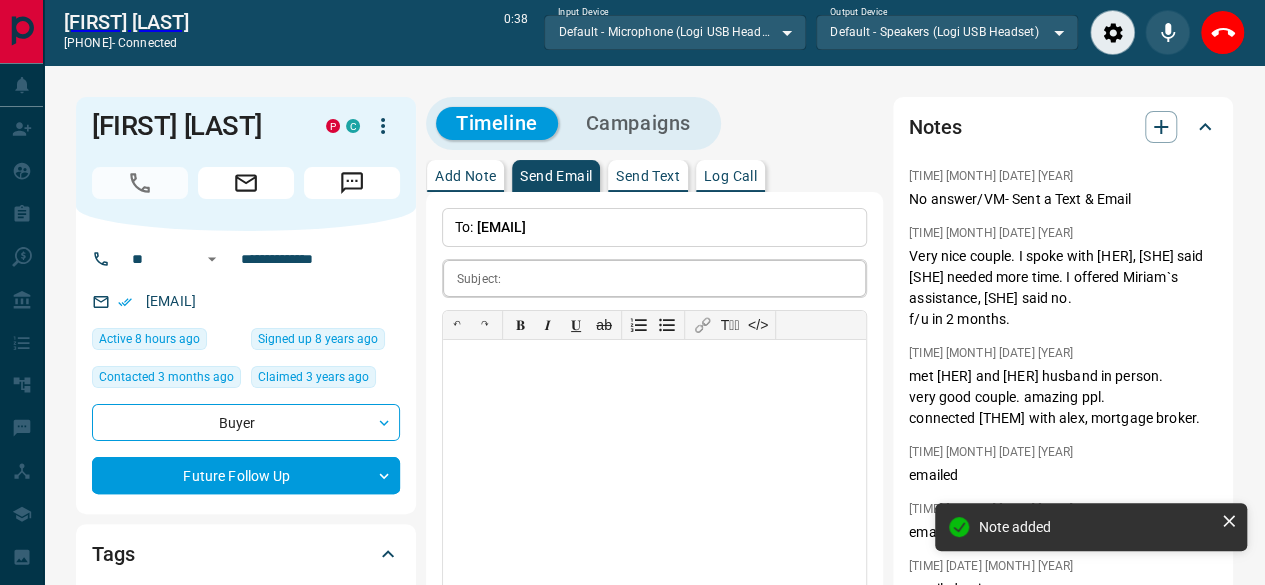 click on "Subject: ​" at bounding box center (654, 278) 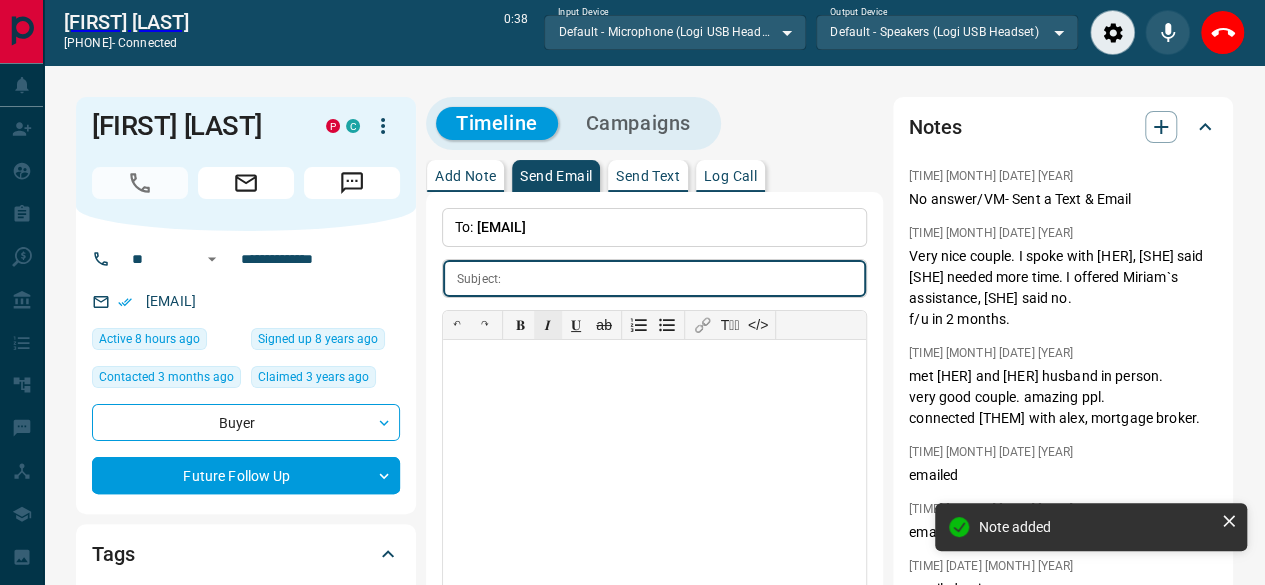 paste on "**********" 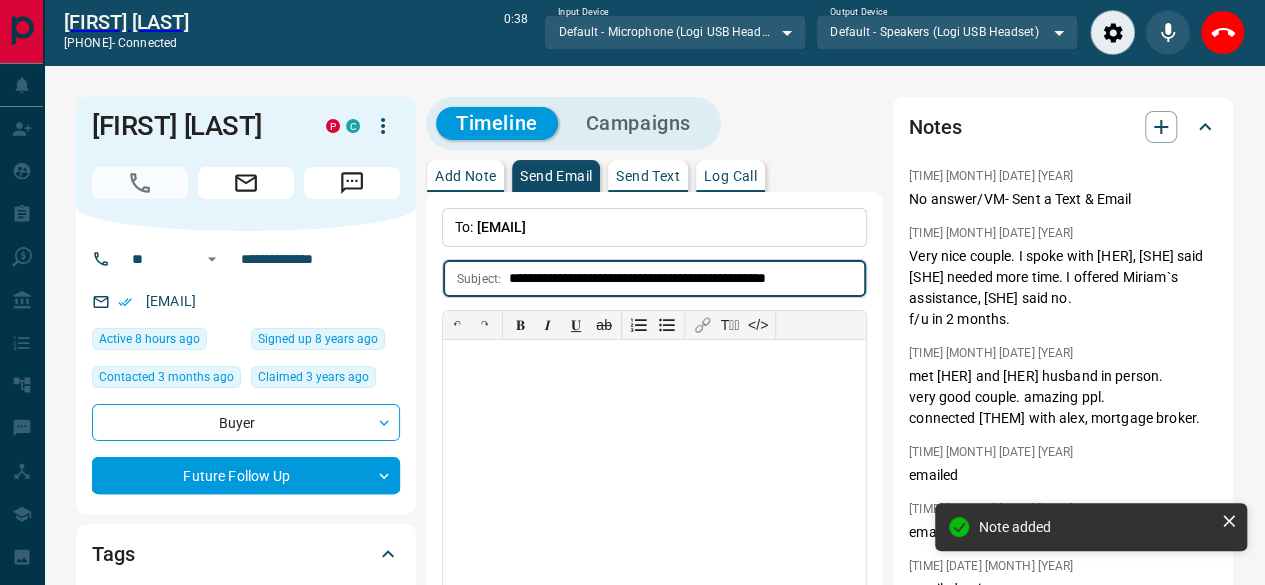 type on "**********" 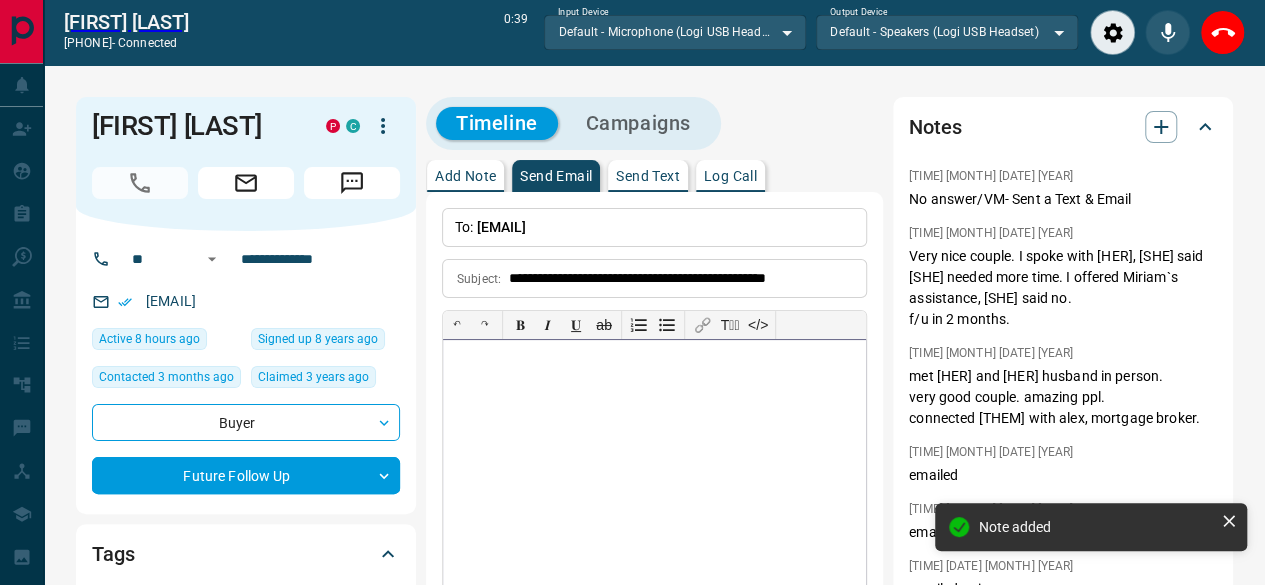 drag, startPoint x: 546, startPoint y: 380, endPoint x: 635, endPoint y: 453, distance: 115.10864 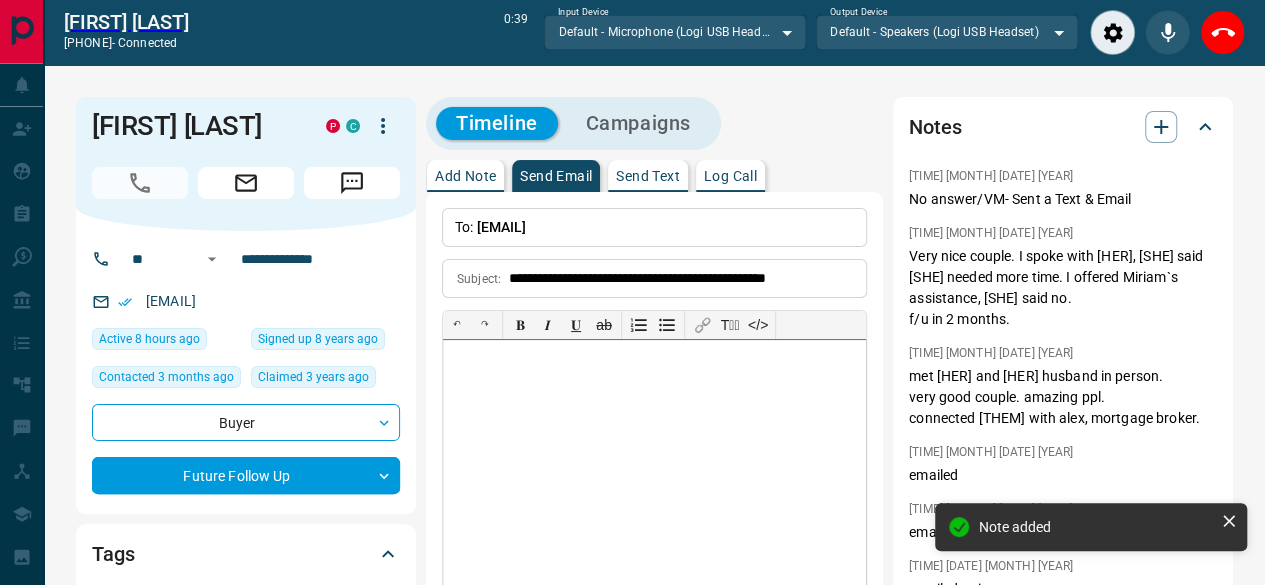 click at bounding box center (654, 490) 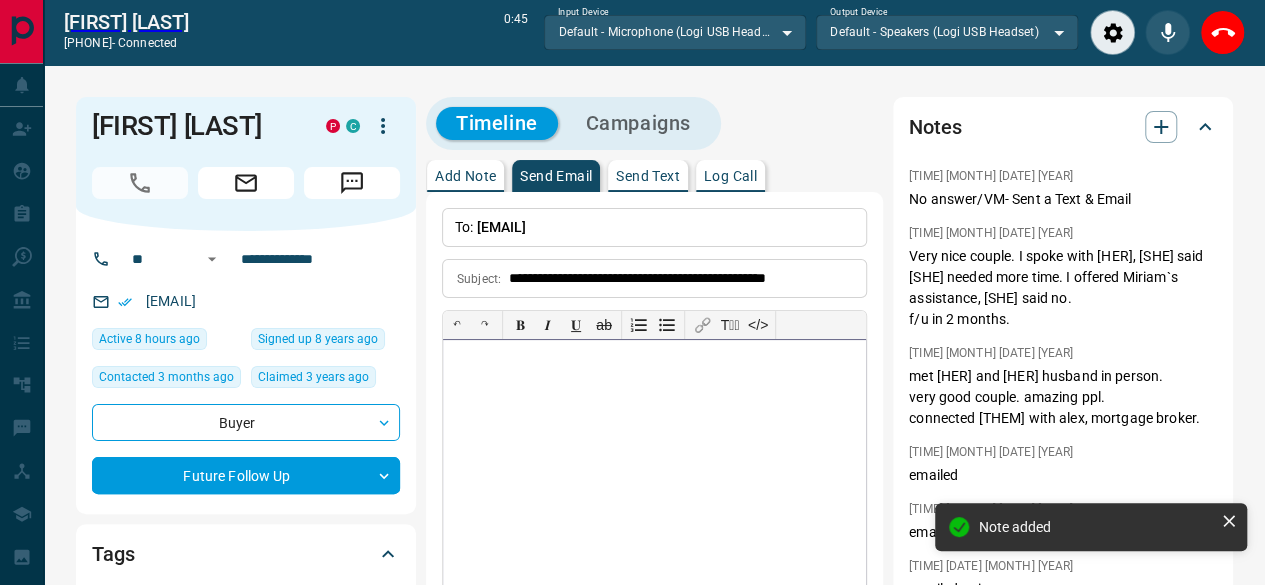 click at bounding box center [654, 490] 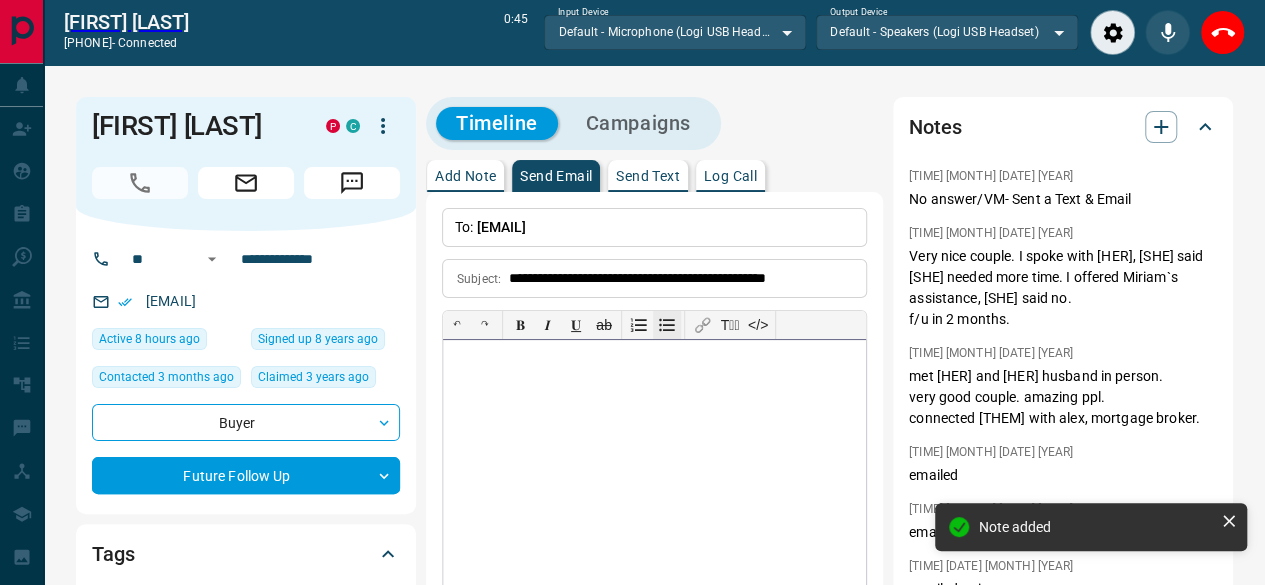paste 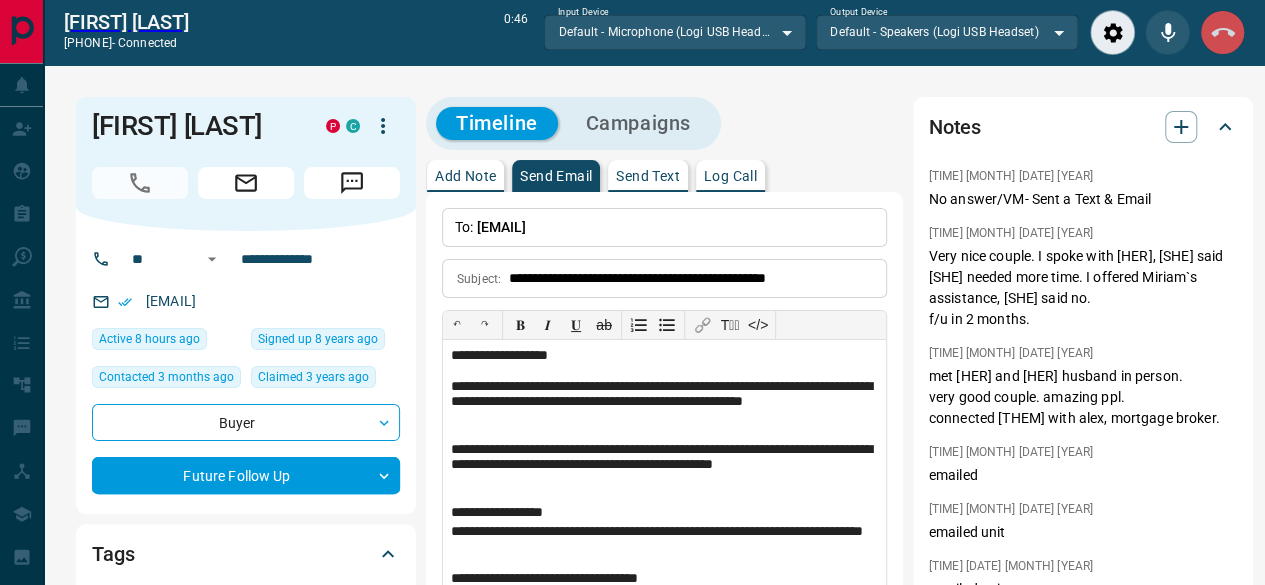 click 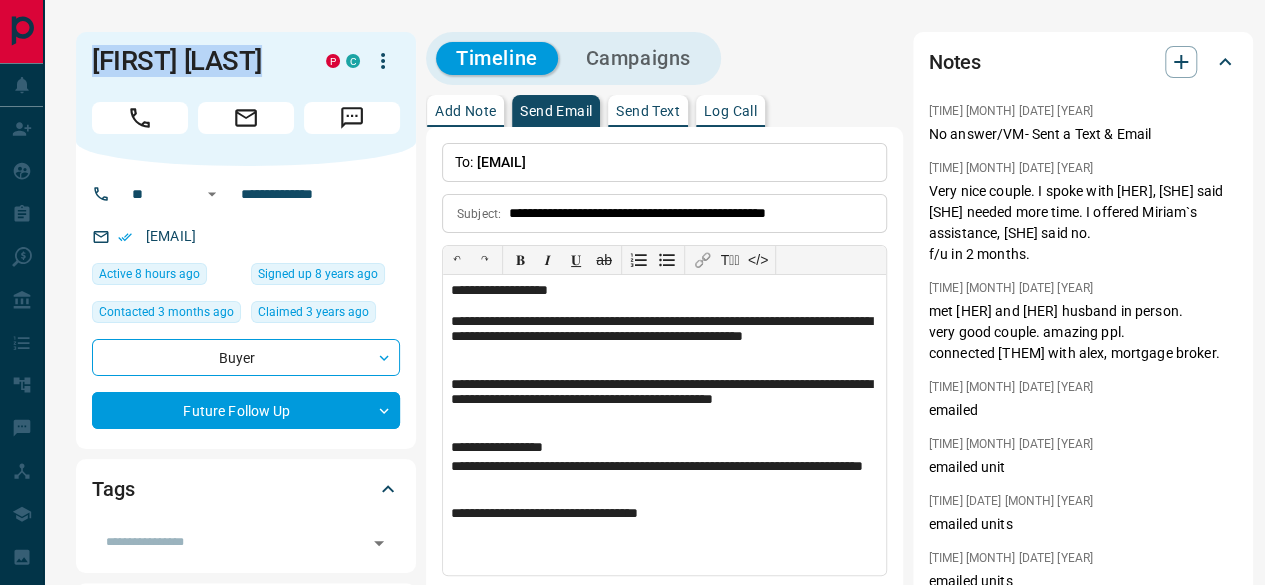 drag, startPoint x: 276, startPoint y: 51, endPoint x: 361, endPoint y: 146, distance: 127.47549 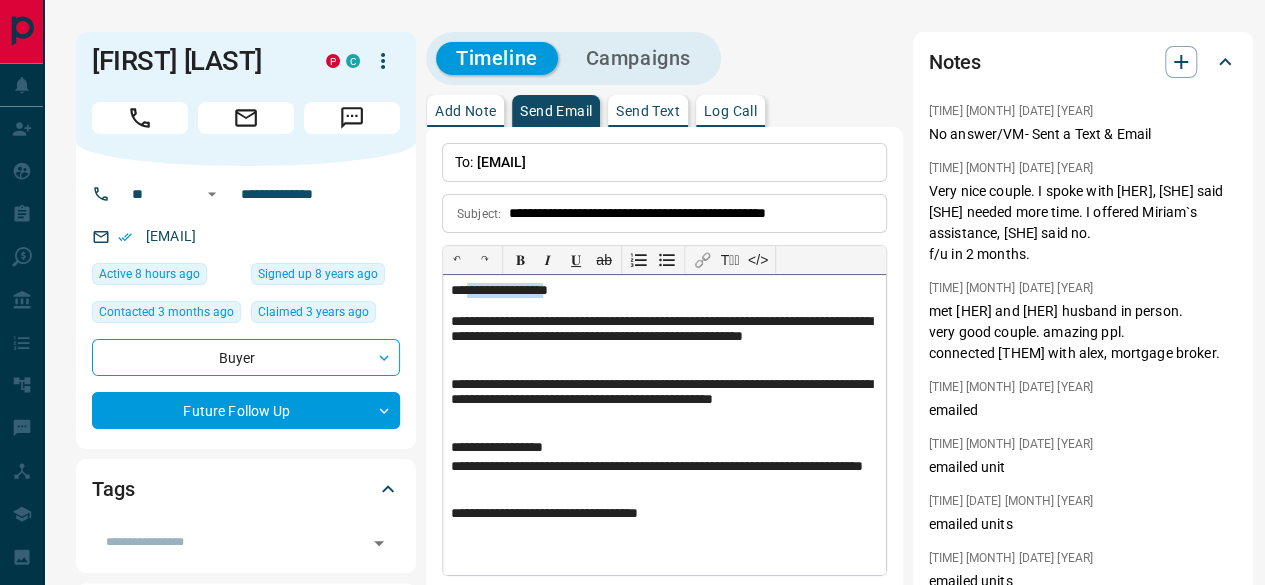 drag, startPoint x: 461, startPoint y: 274, endPoint x: 554, endPoint y: 271, distance: 93.04838 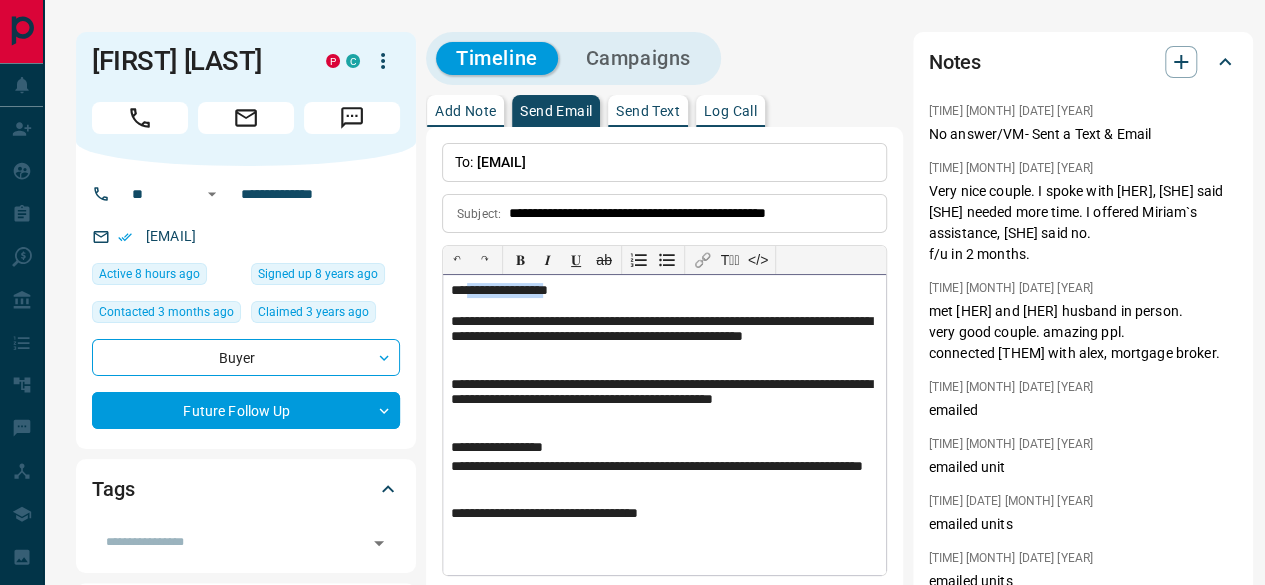 click on "**********" at bounding box center (664, 291) 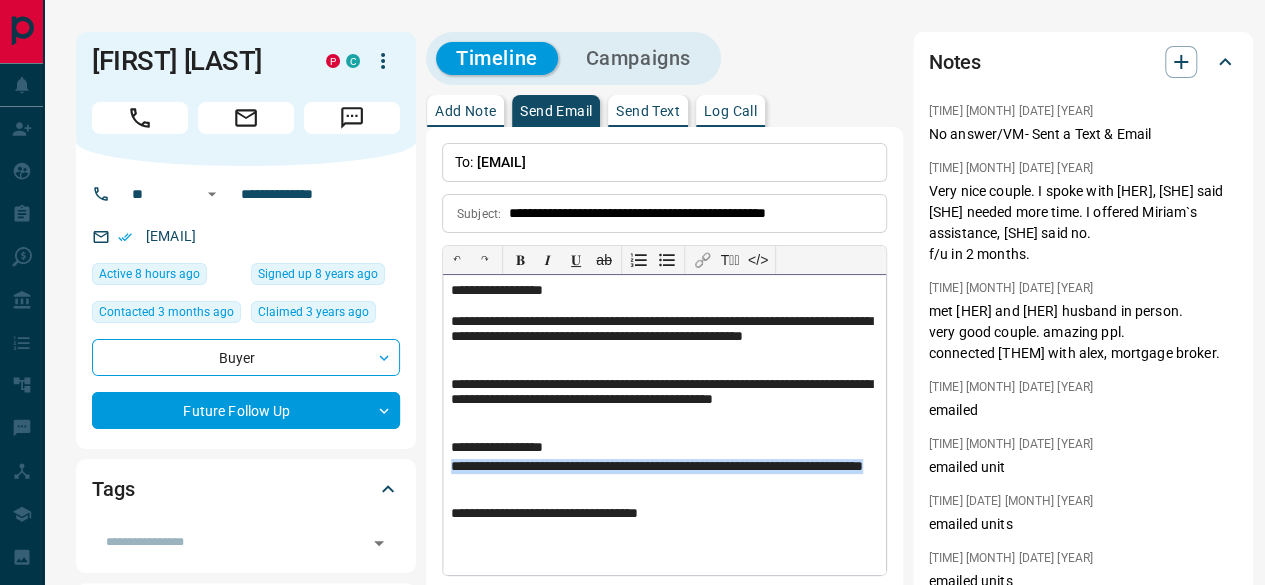 drag, startPoint x: 479, startPoint y: 471, endPoint x: 428, endPoint y: 460, distance: 52.17279 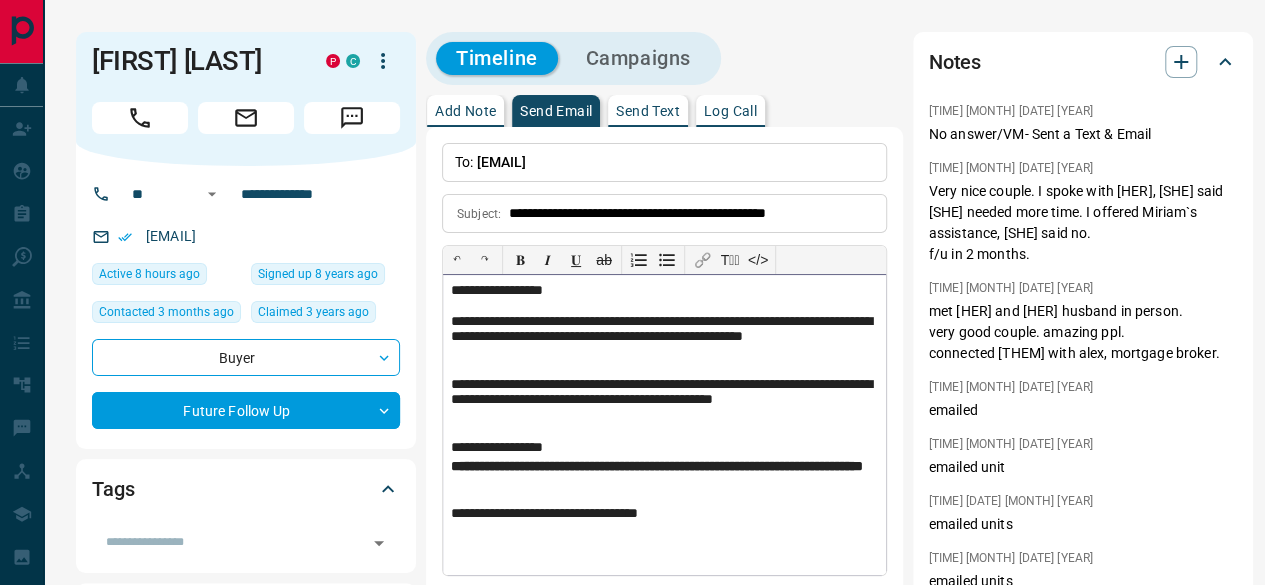click on "**********" at bounding box center (657, 466) 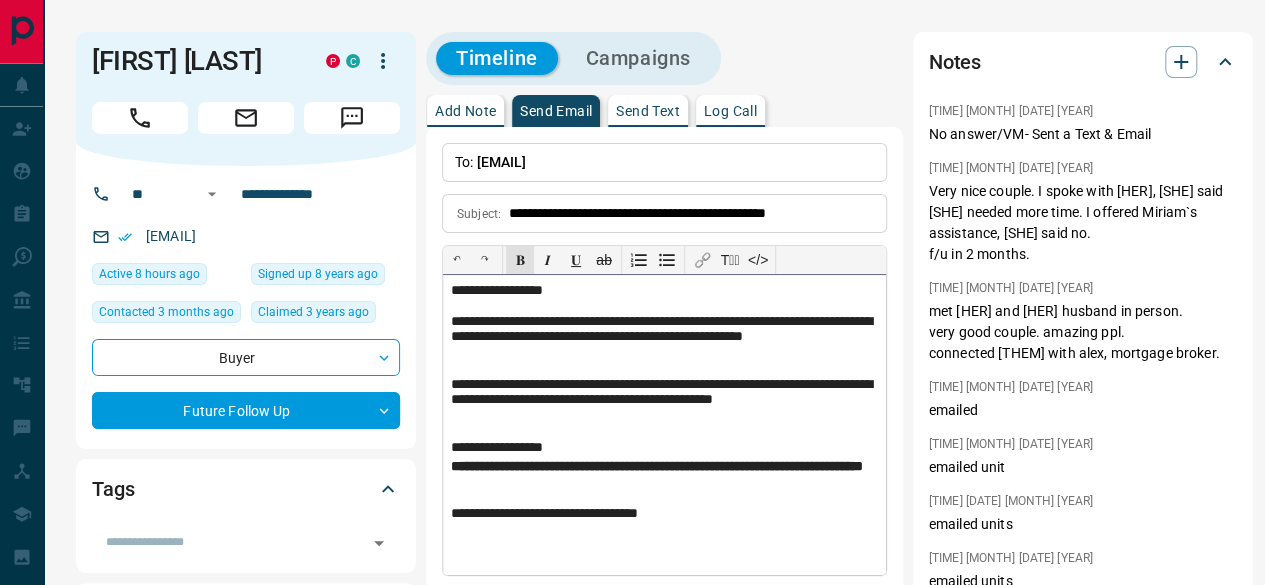 click on "**********" at bounding box center (664, 514) 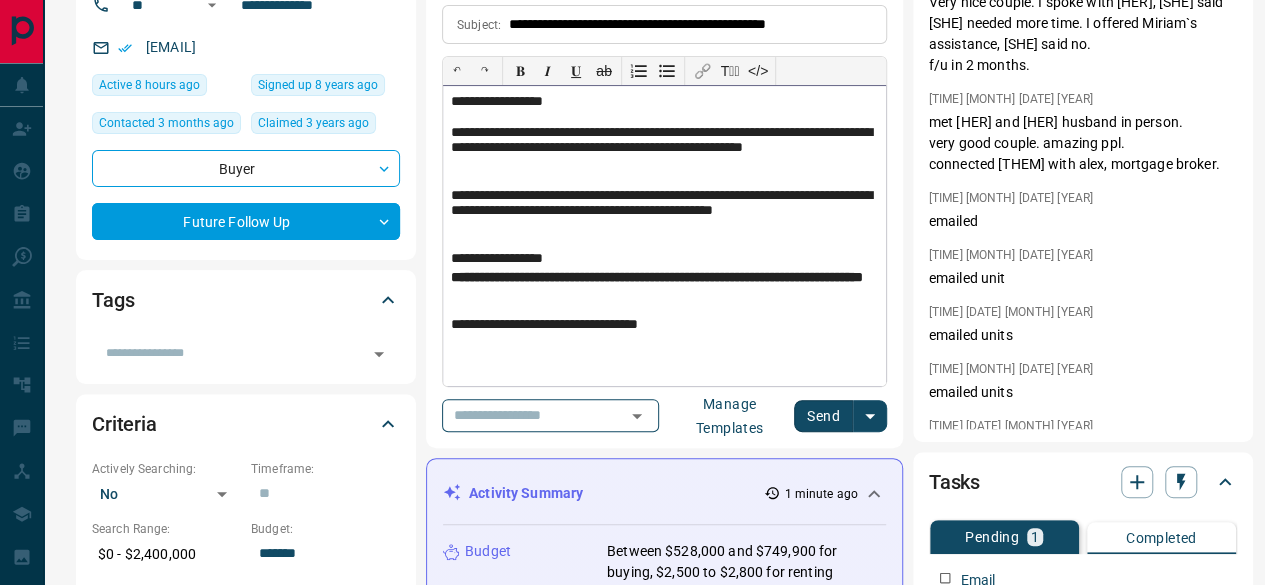 scroll, scrollTop: 200, scrollLeft: 0, axis: vertical 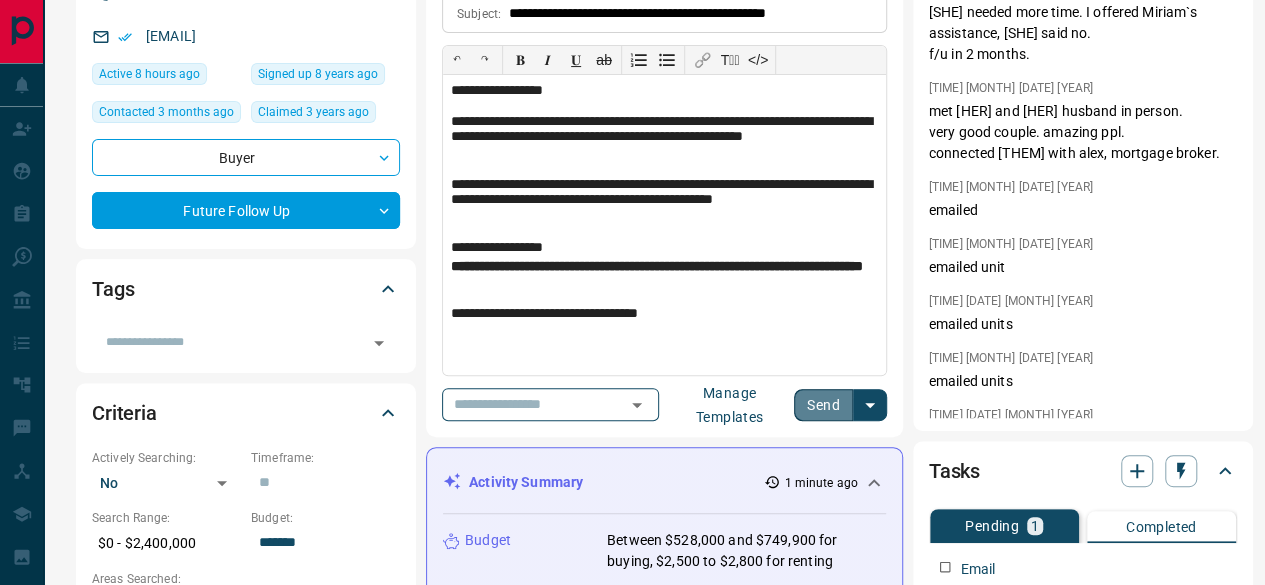 click on "Send" at bounding box center [823, 405] 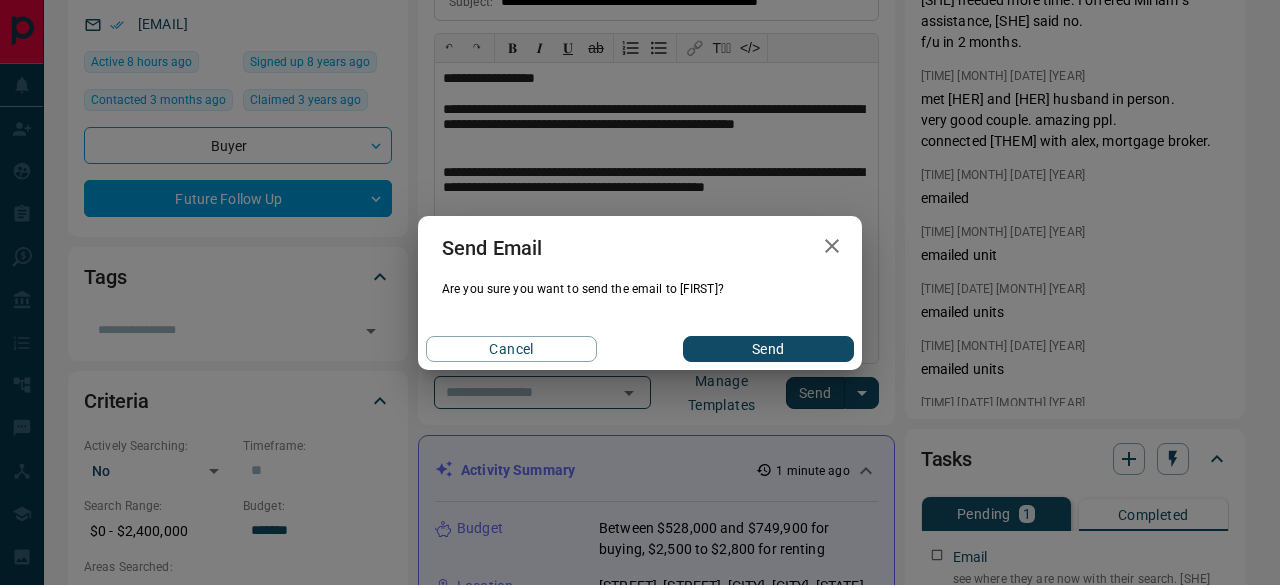 click on "Send" at bounding box center (768, 349) 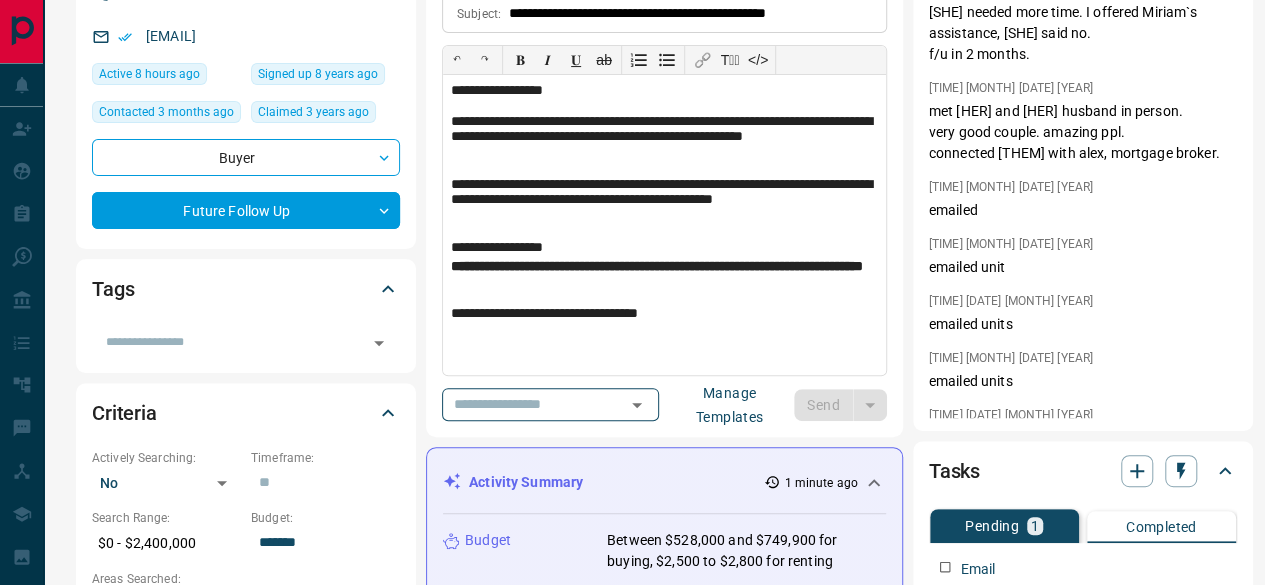 type 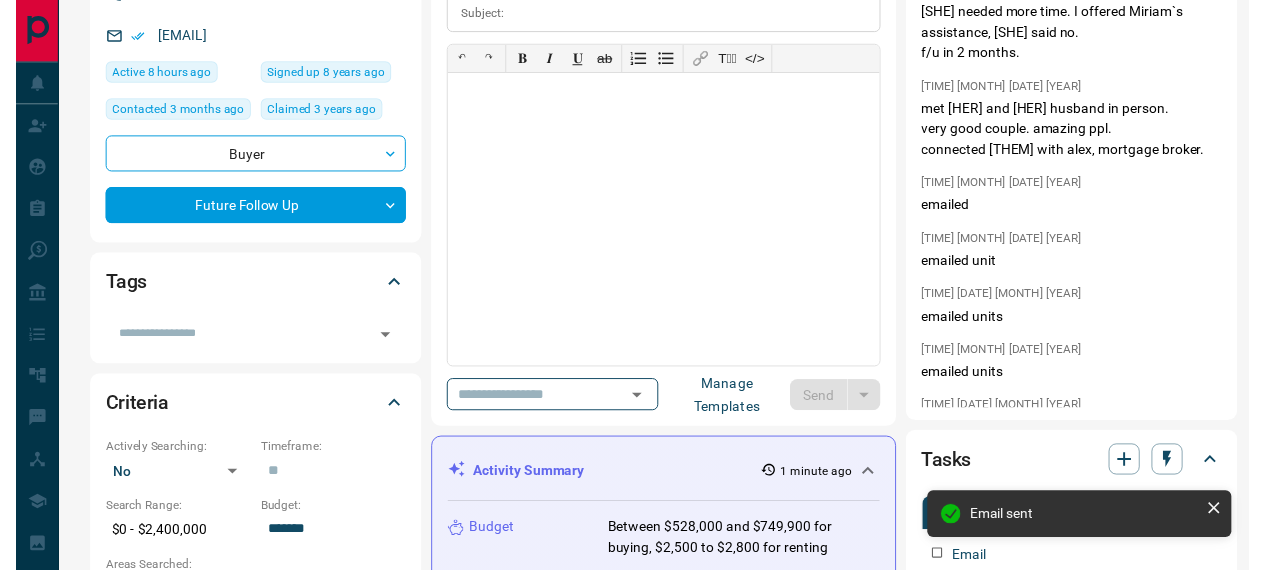scroll, scrollTop: 0, scrollLeft: 0, axis: both 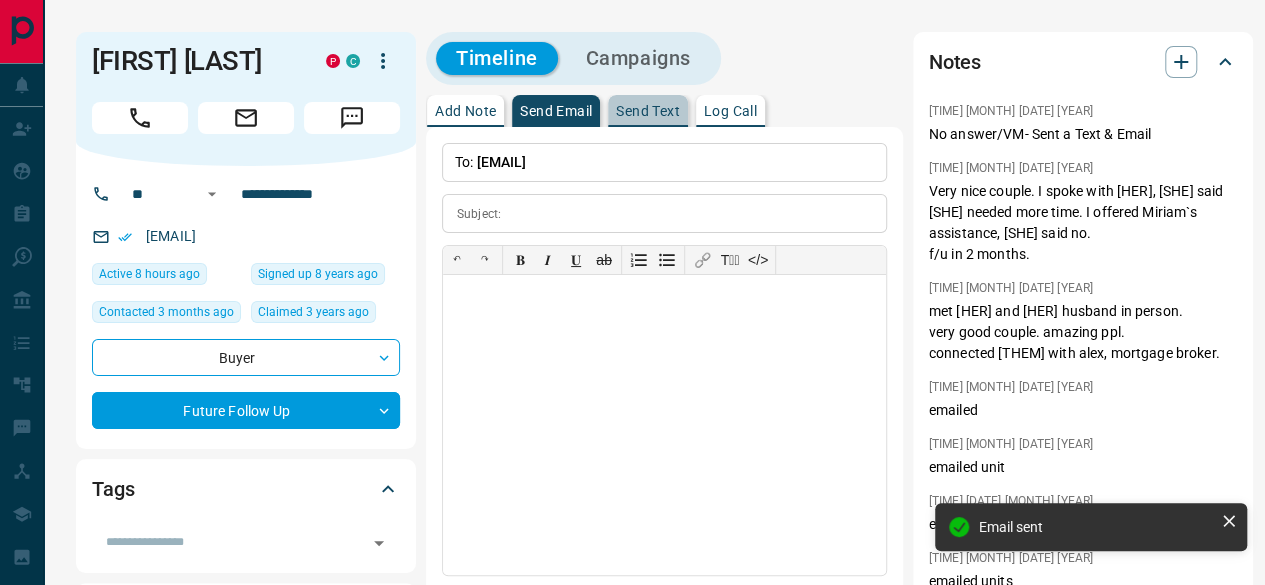 click on "Send Text" at bounding box center (648, 111) 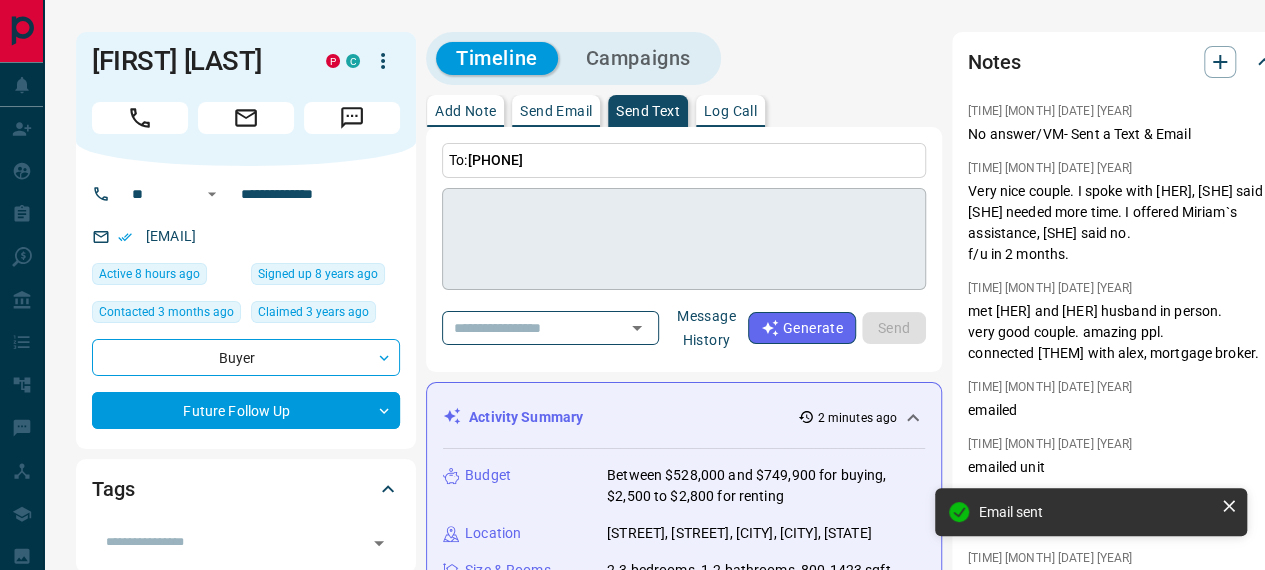 click at bounding box center (684, 239) 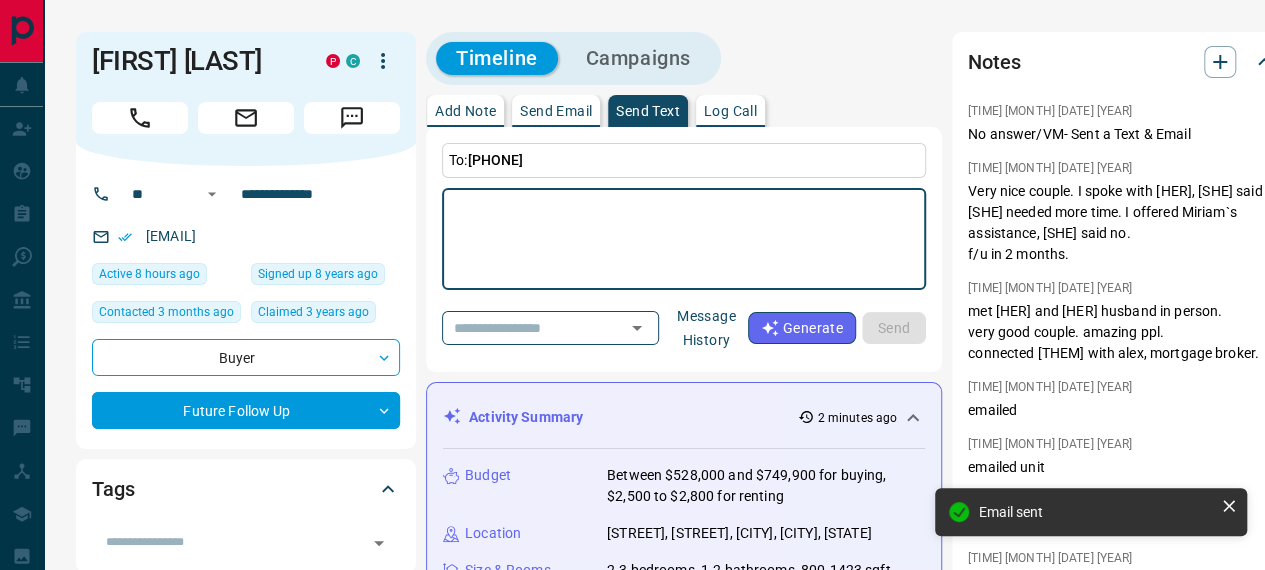 paste on "**********" 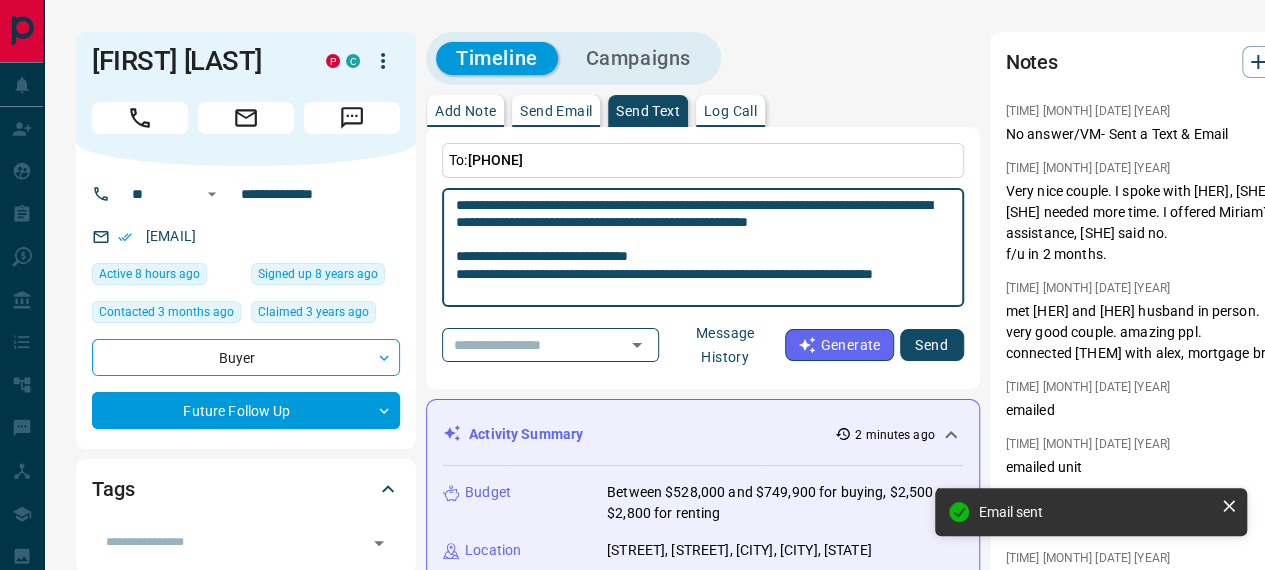 scroll, scrollTop: 0, scrollLeft: 0, axis: both 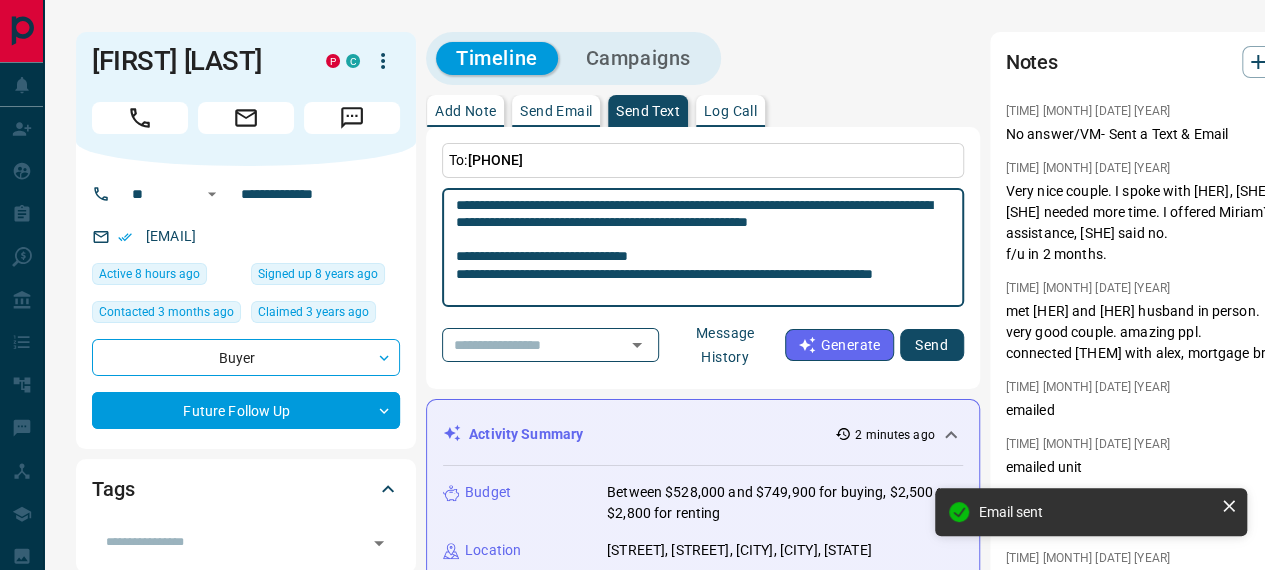 drag, startPoint x: 450, startPoint y: 192, endPoint x: 462, endPoint y: 191, distance: 12.0415945 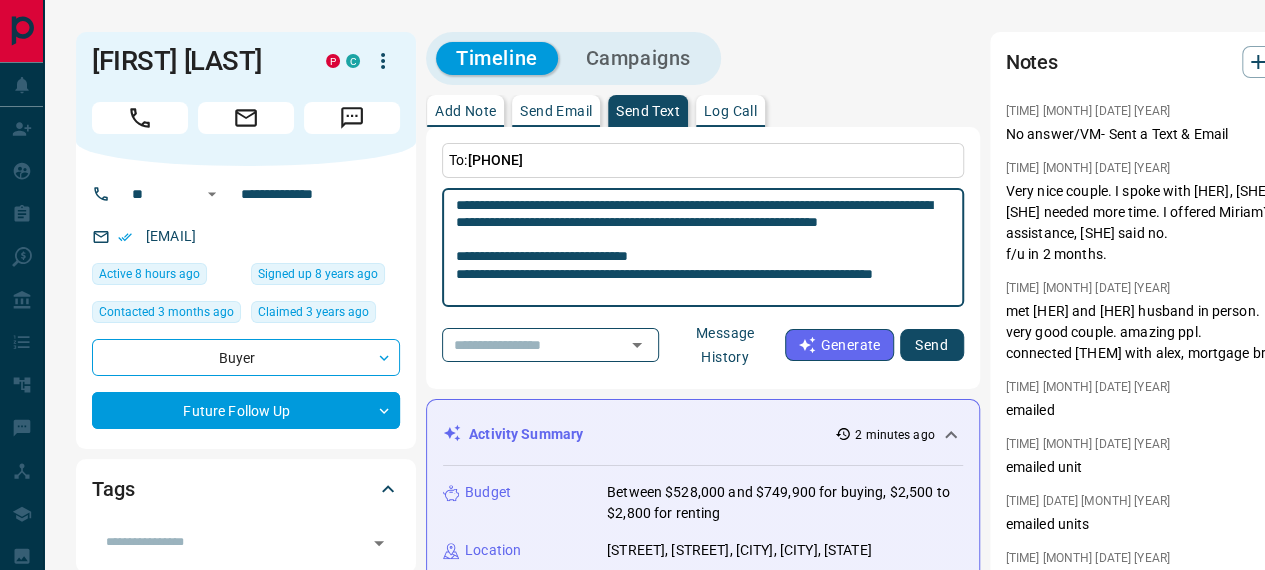 type on "**********" 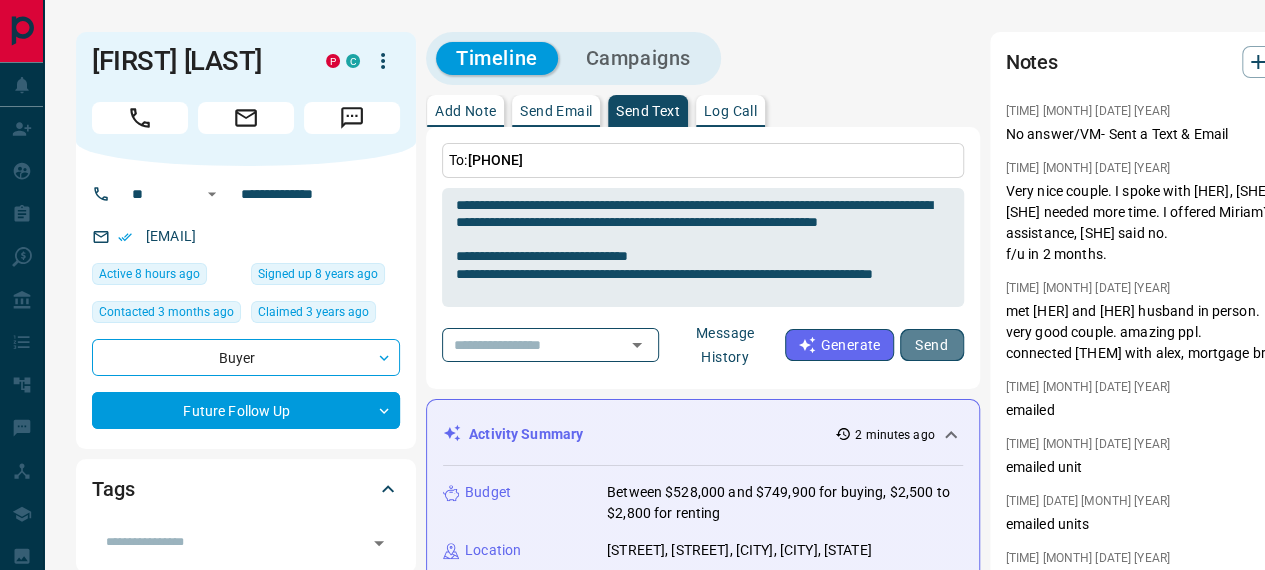 click on "Send" at bounding box center [932, 345] 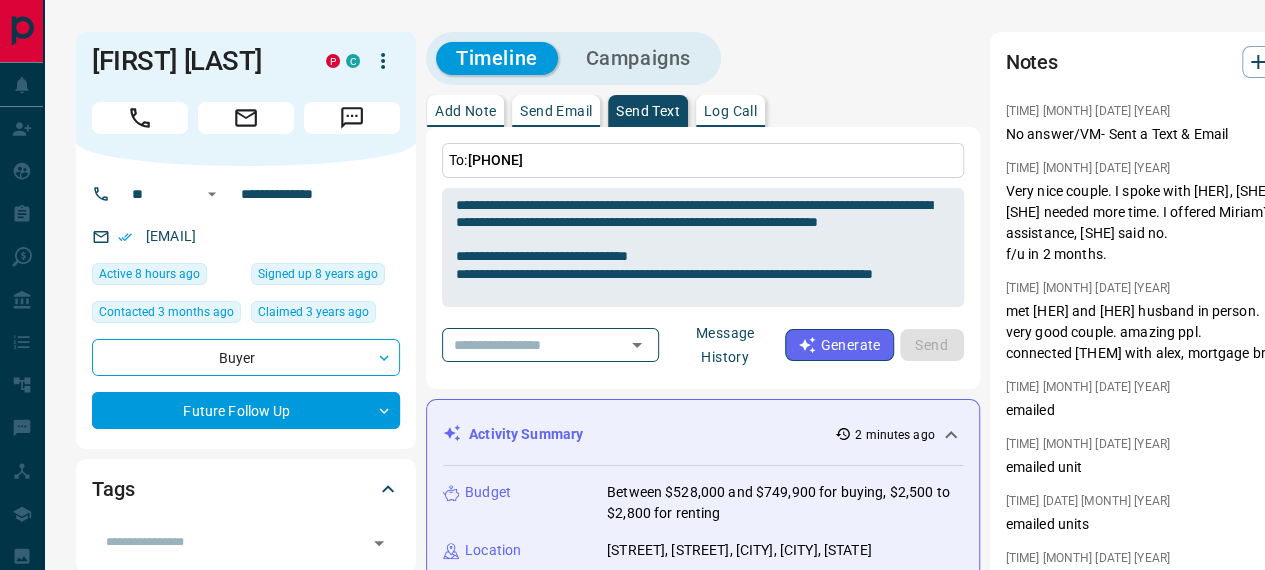 type 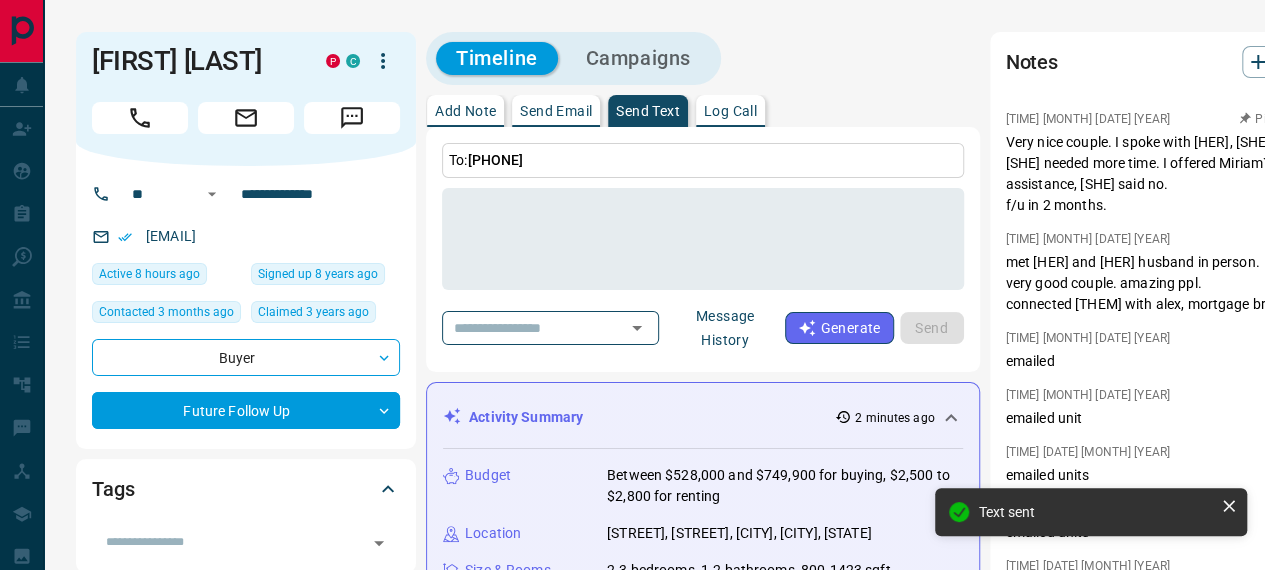 scroll, scrollTop: 88, scrollLeft: 0, axis: vertical 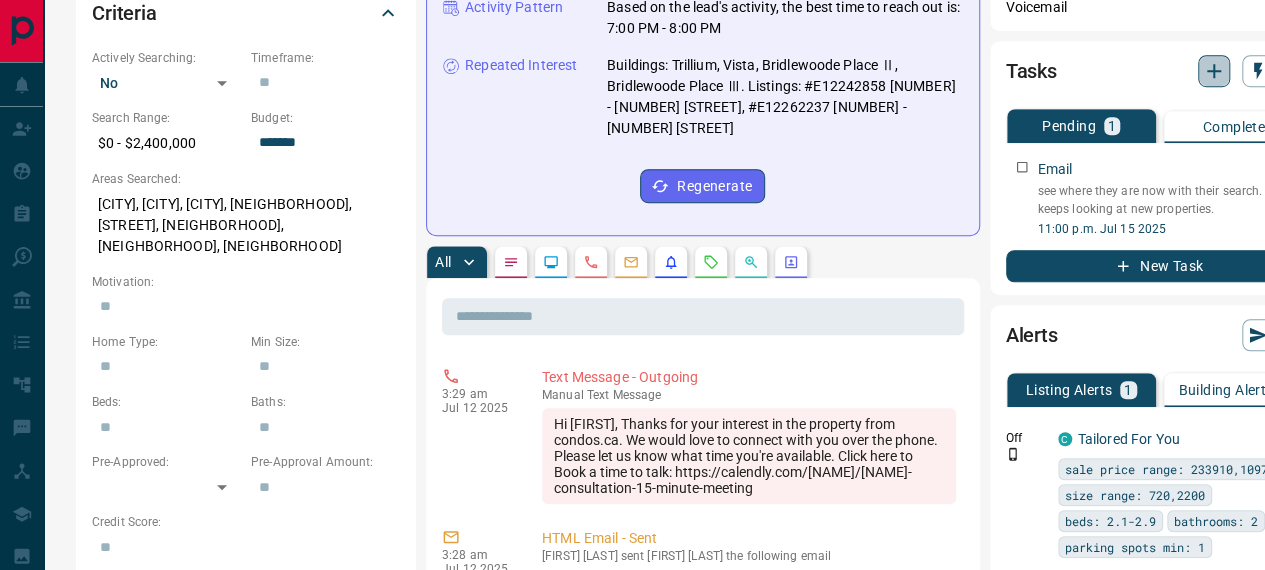 click 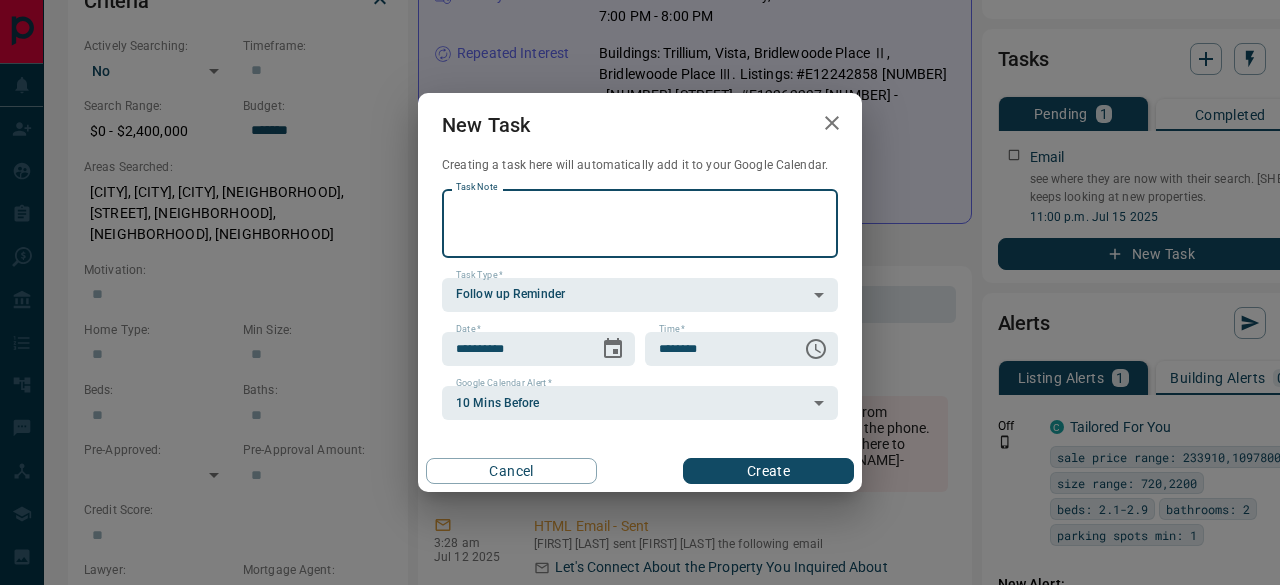 click on "Task Note" at bounding box center (640, 223) 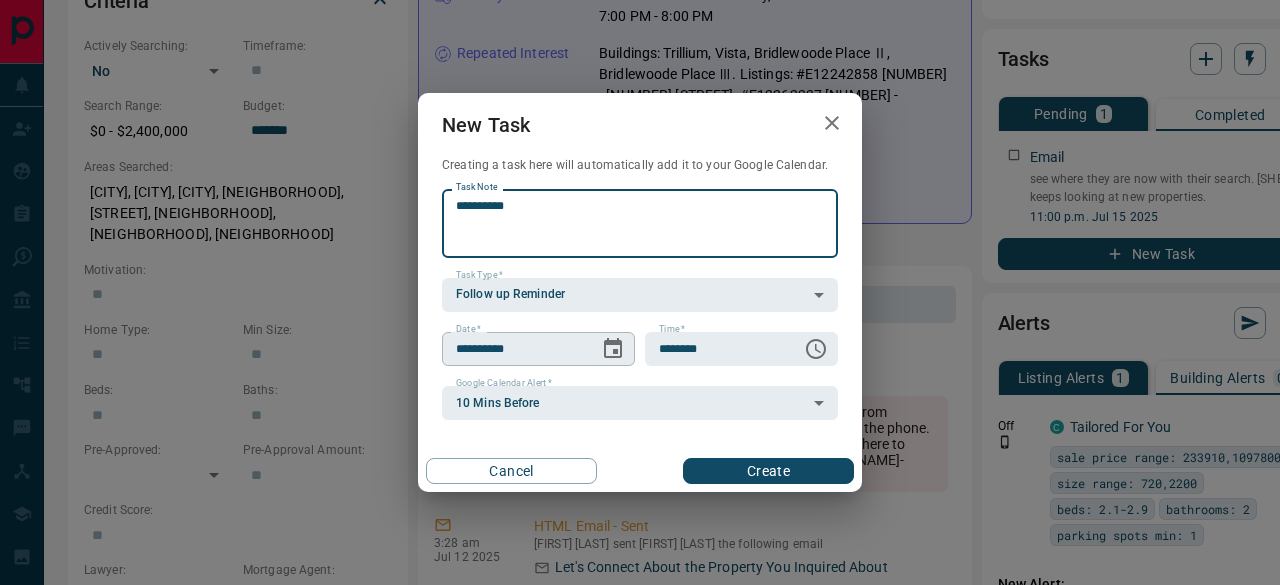 type on "*********" 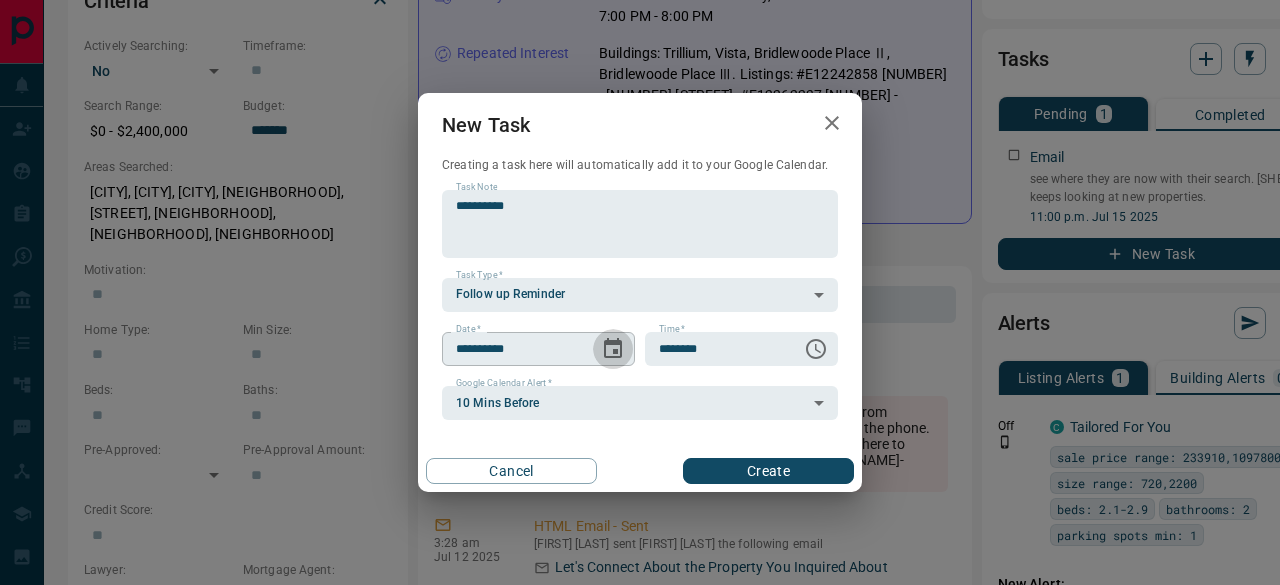 drag, startPoint x: 608, startPoint y: 355, endPoint x: 590, endPoint y: 363, distance: 19.697716 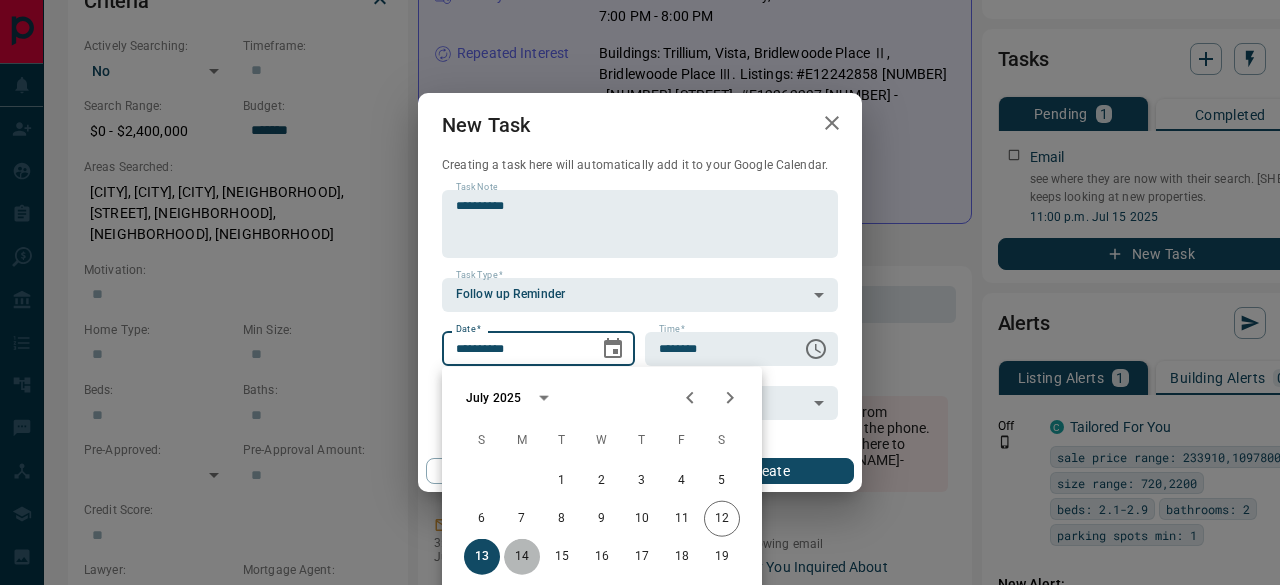 click on "14" at bounding box center (522, 557) 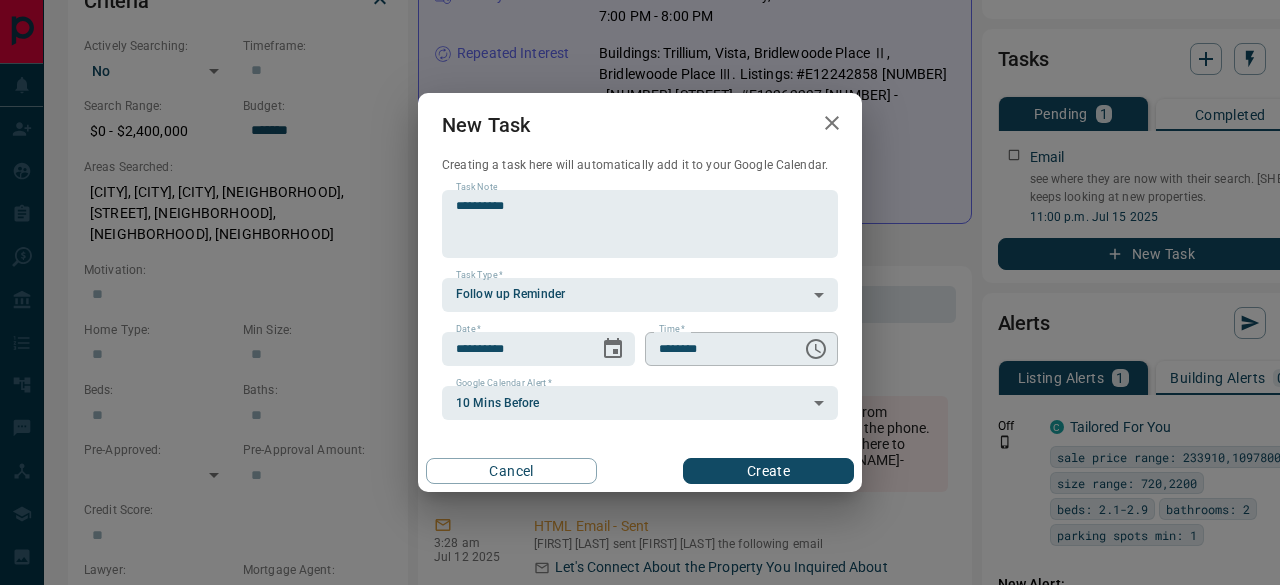 click 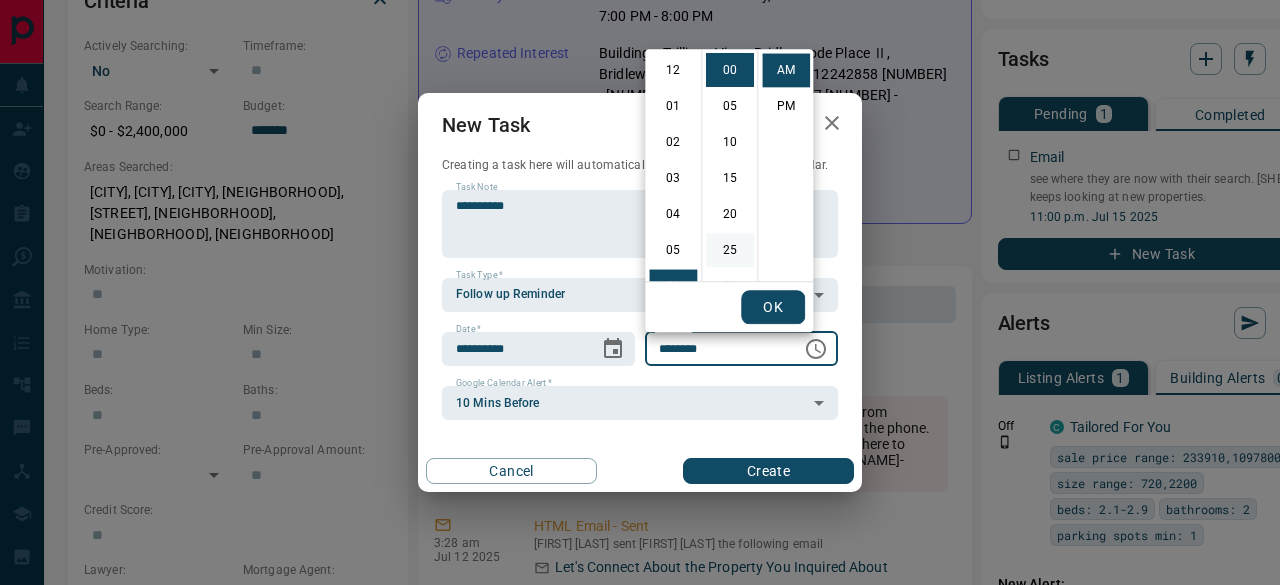 scroll, scrollTop: 216, scrollLeft: 0, axis: vertical 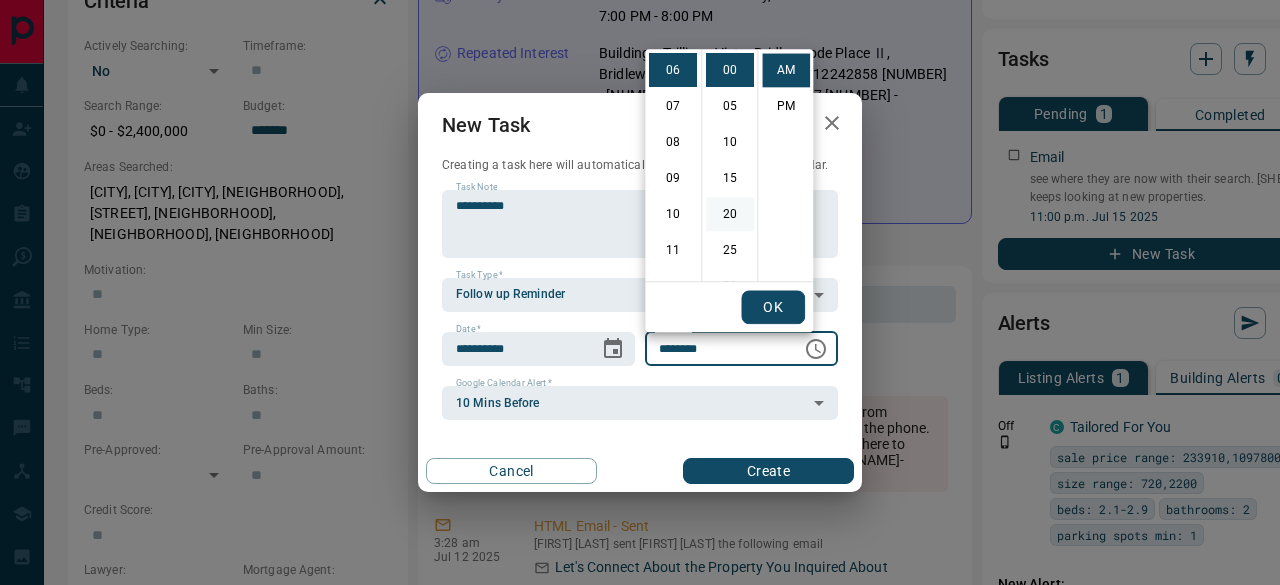 drag, startPoint x: 672, startPoint y: 246, endPoint x: 707, endPoint y: 203, distance: 55.443665 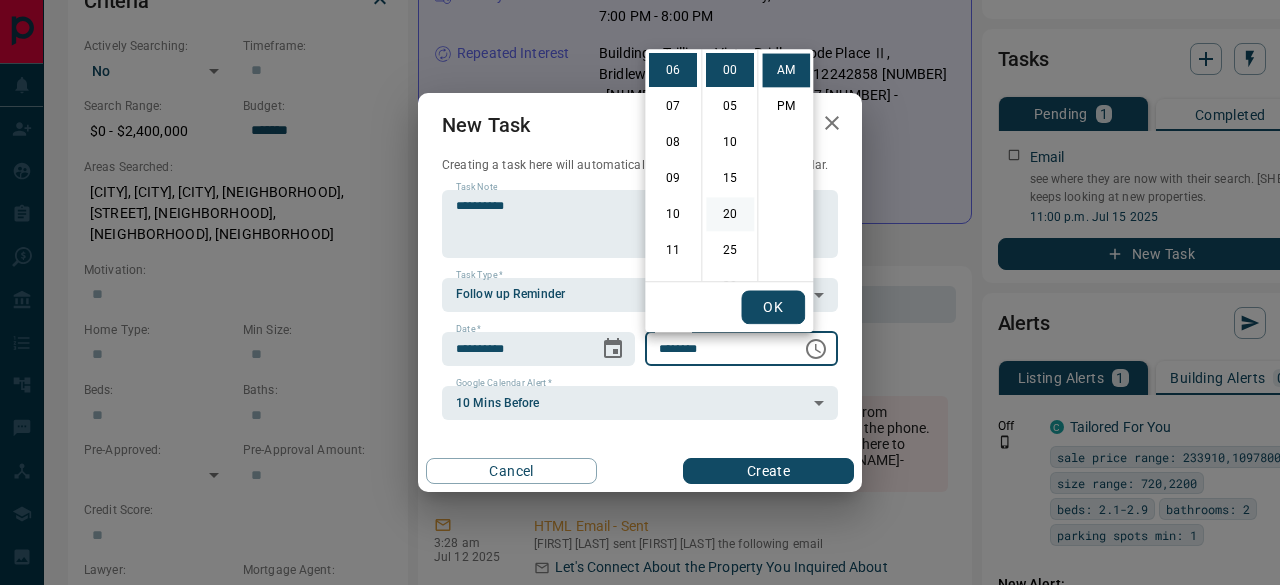 click on "11" at bounding box center (673, 250) 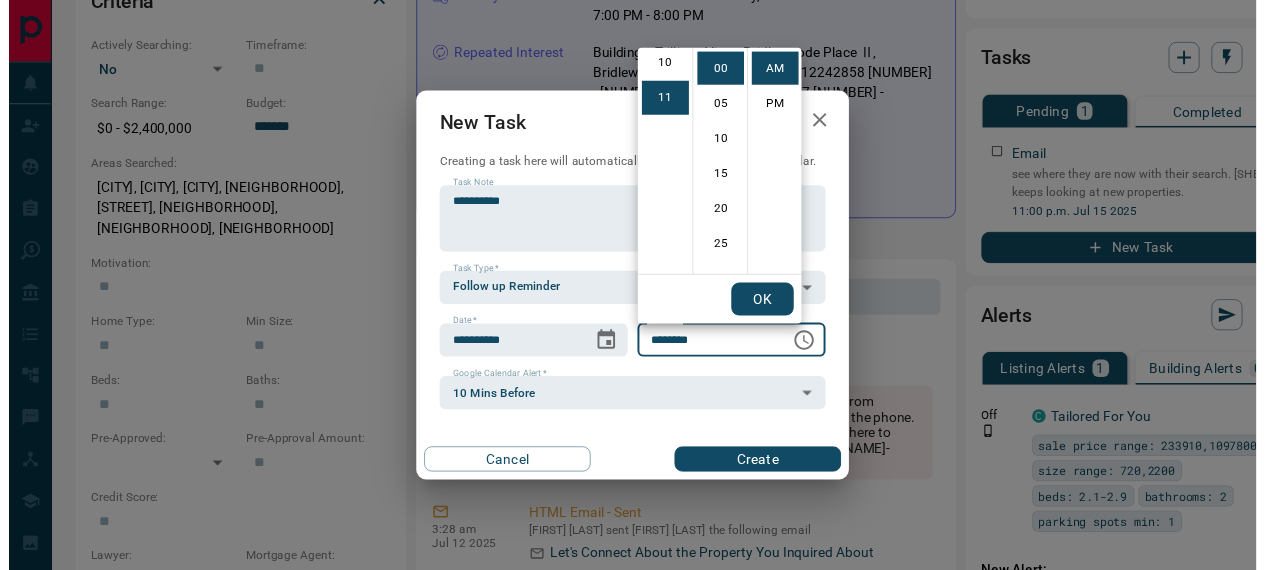 scroll, scrollTop: 390, scrollLeft: 0, axis: vertical 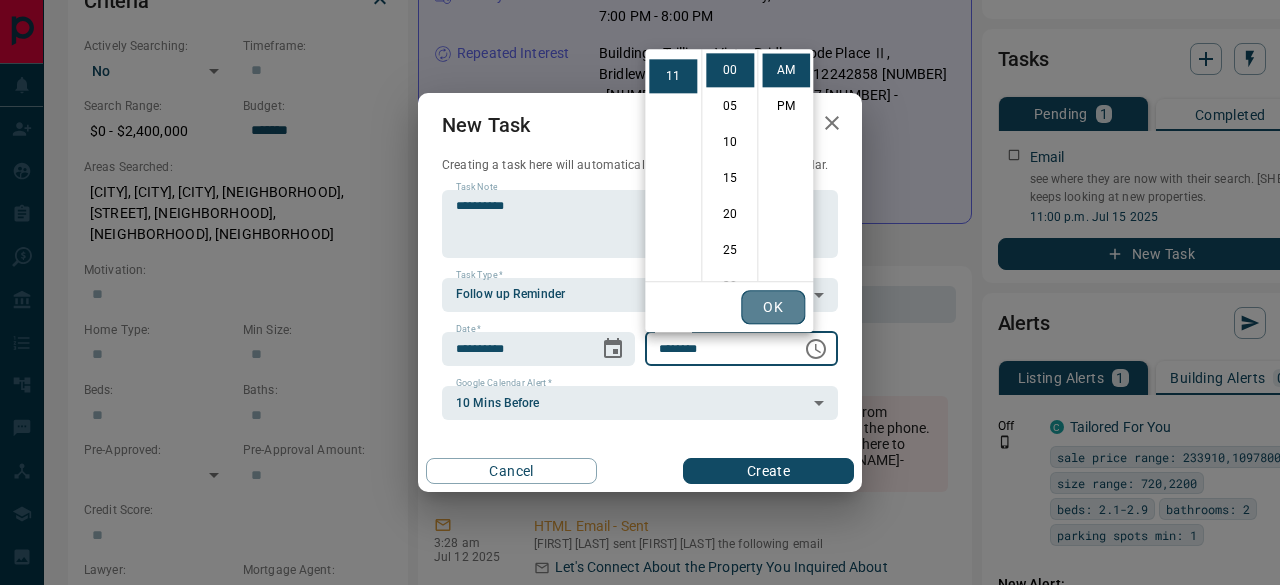 click on "OK" at bounding box center [773, 307] 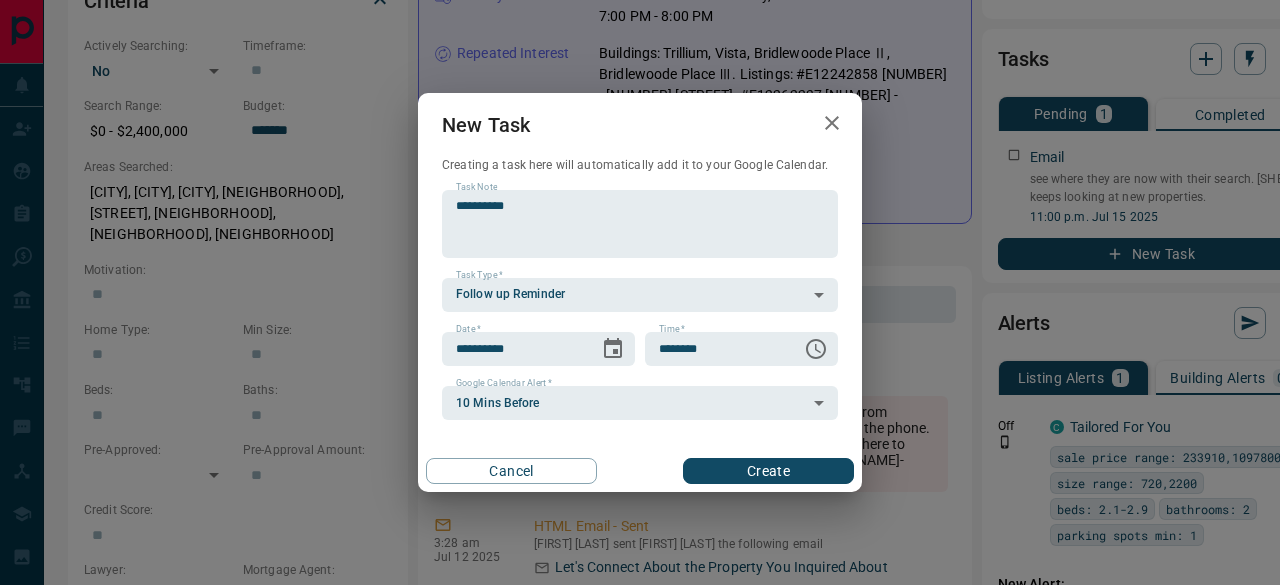 click on "Create" at bounding box center (768, 471) 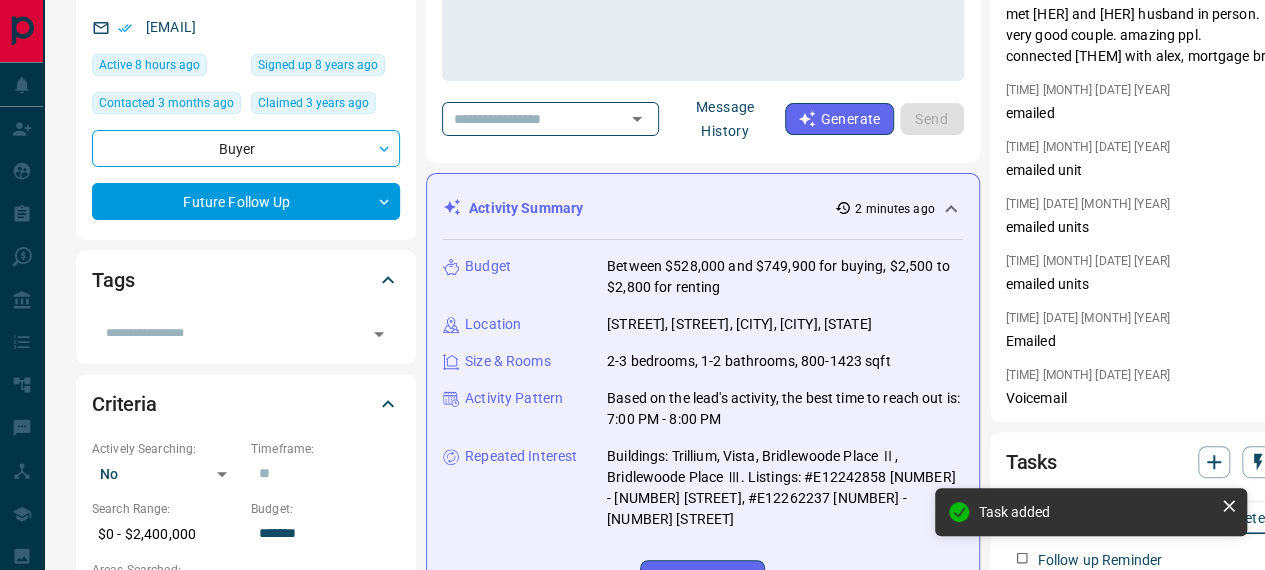 scroll, scrollTop: 0, scrollLeft: 0, axis: both 